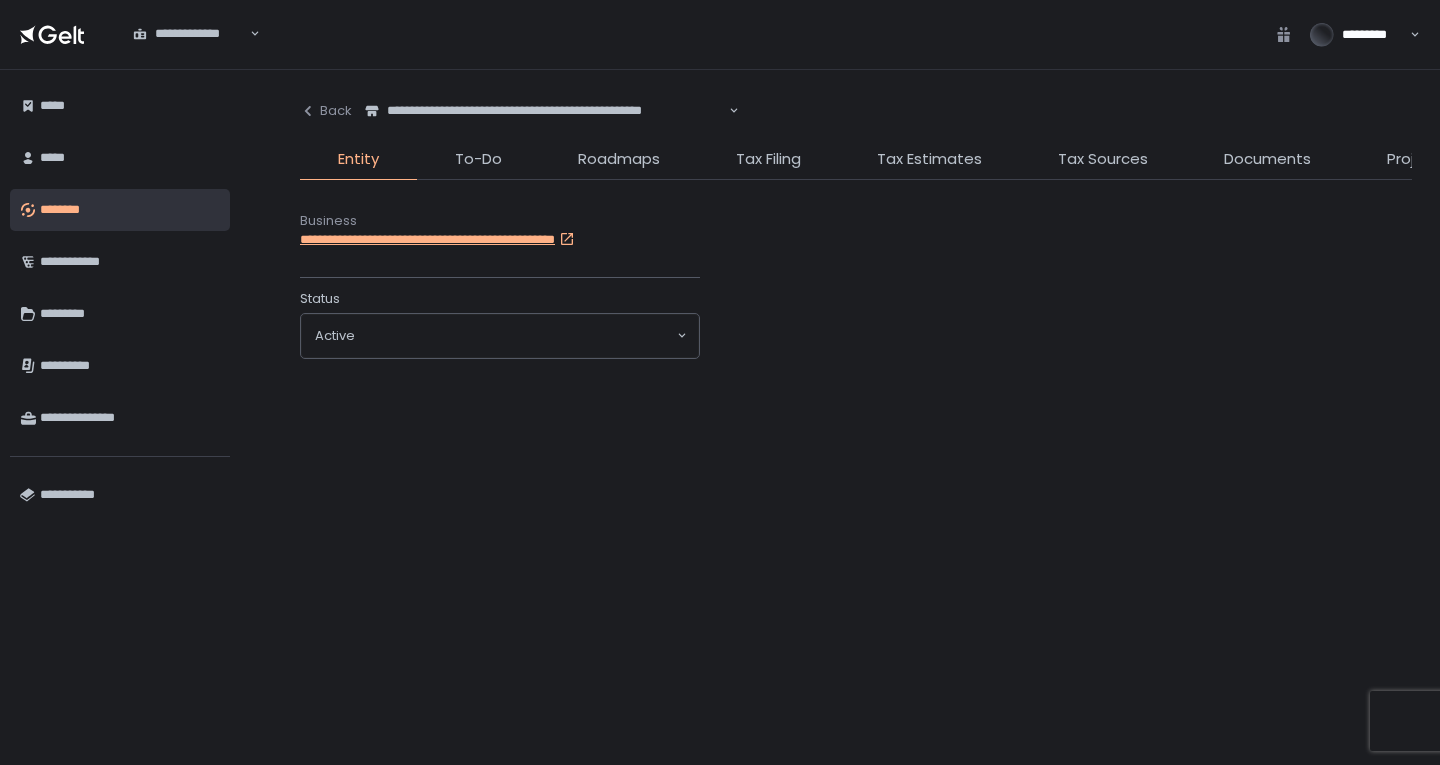 scroll, scrollTop: 0, scrollLeft: 0, axis: both 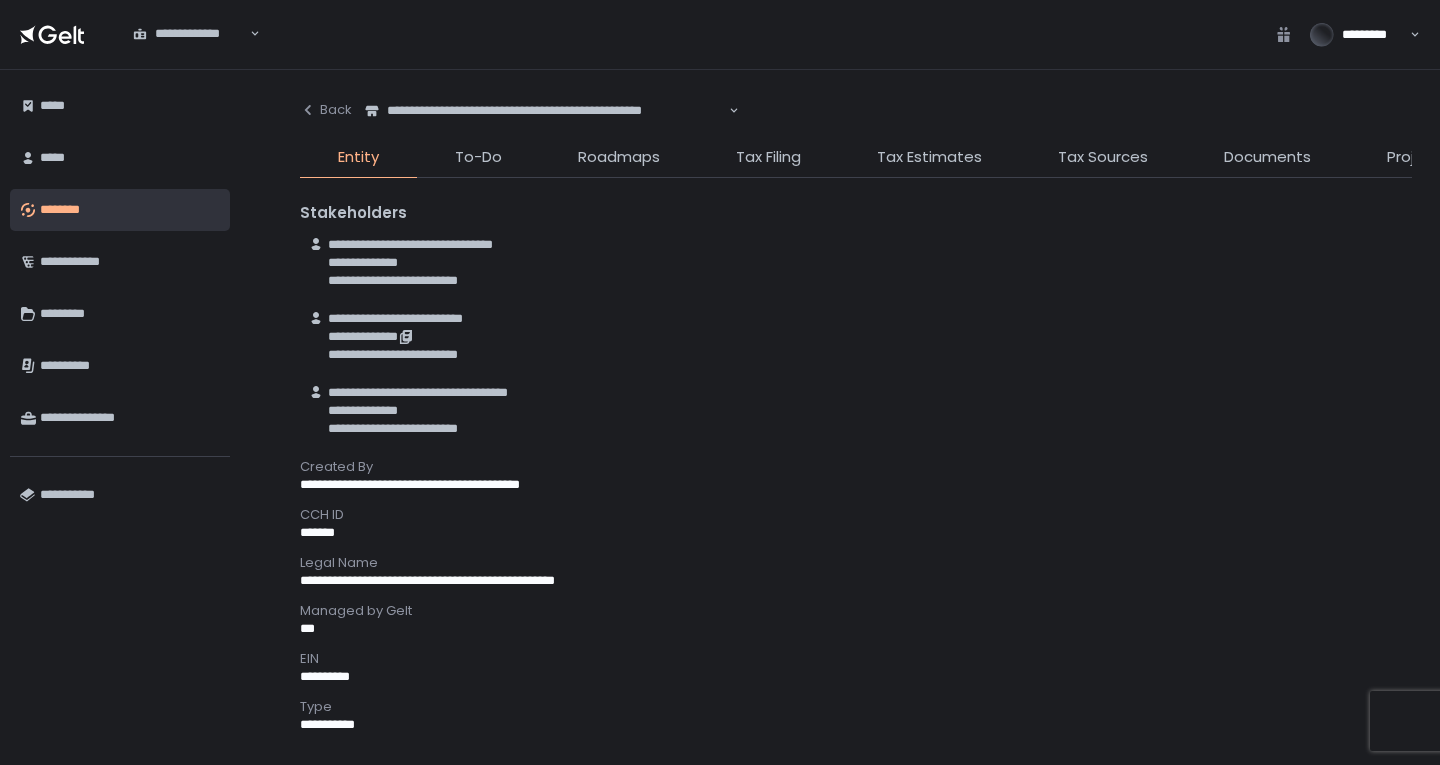 drag, startPoint x: 334, startPoint y: 341, endPoint x: 346, endPoint y: 364, distance: 25.942244 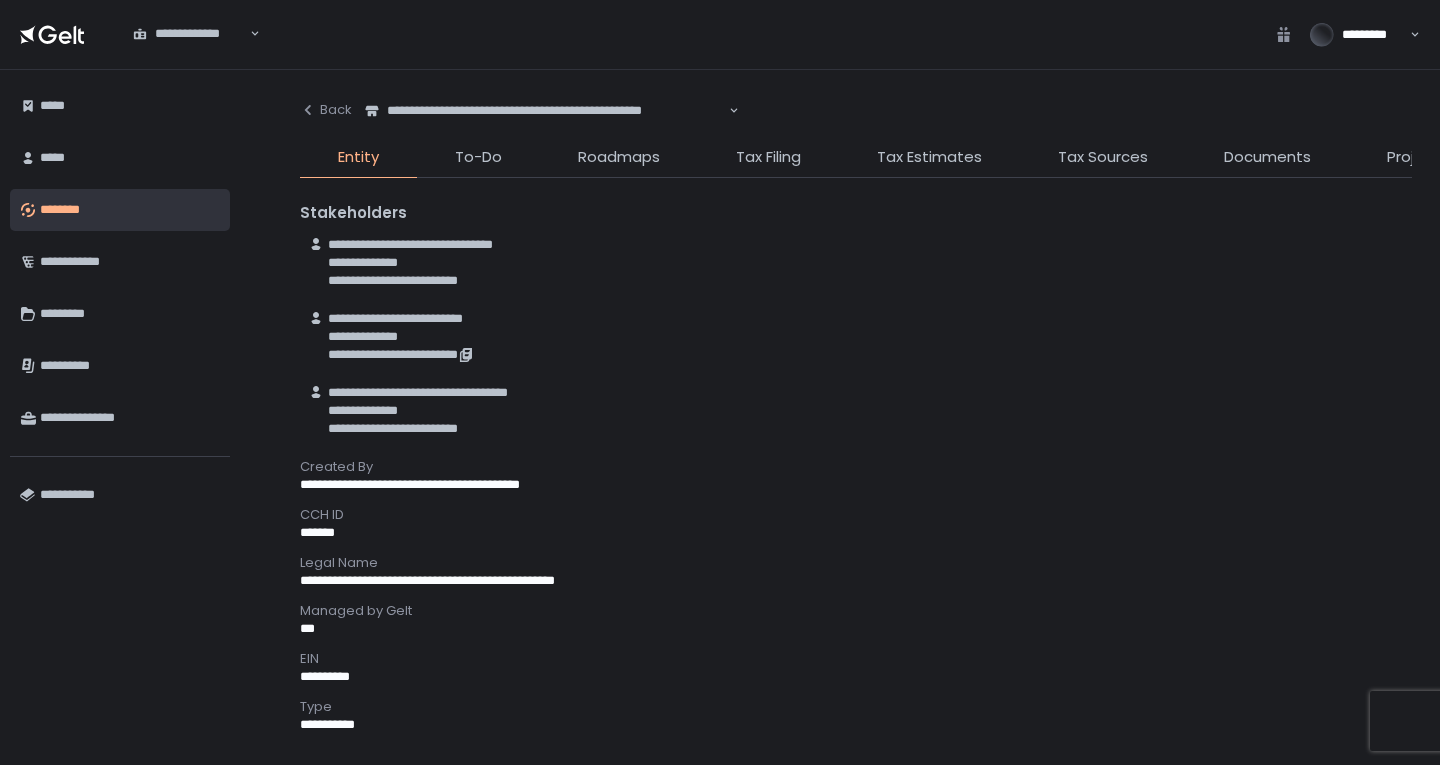drag, startPoint x: 323, startPoint y: 356, endPoint x: 417, endPoint y: 370, distance: 95.036835 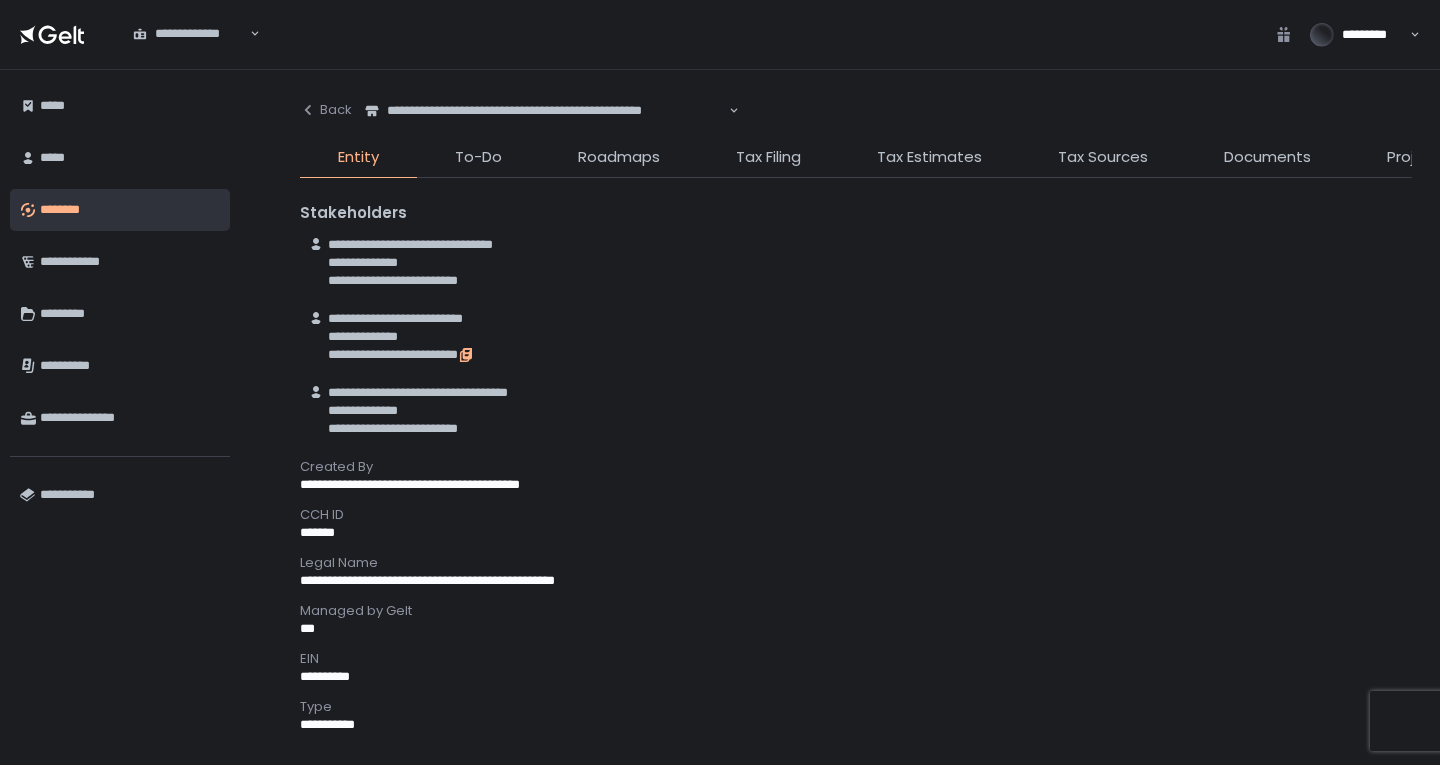 click 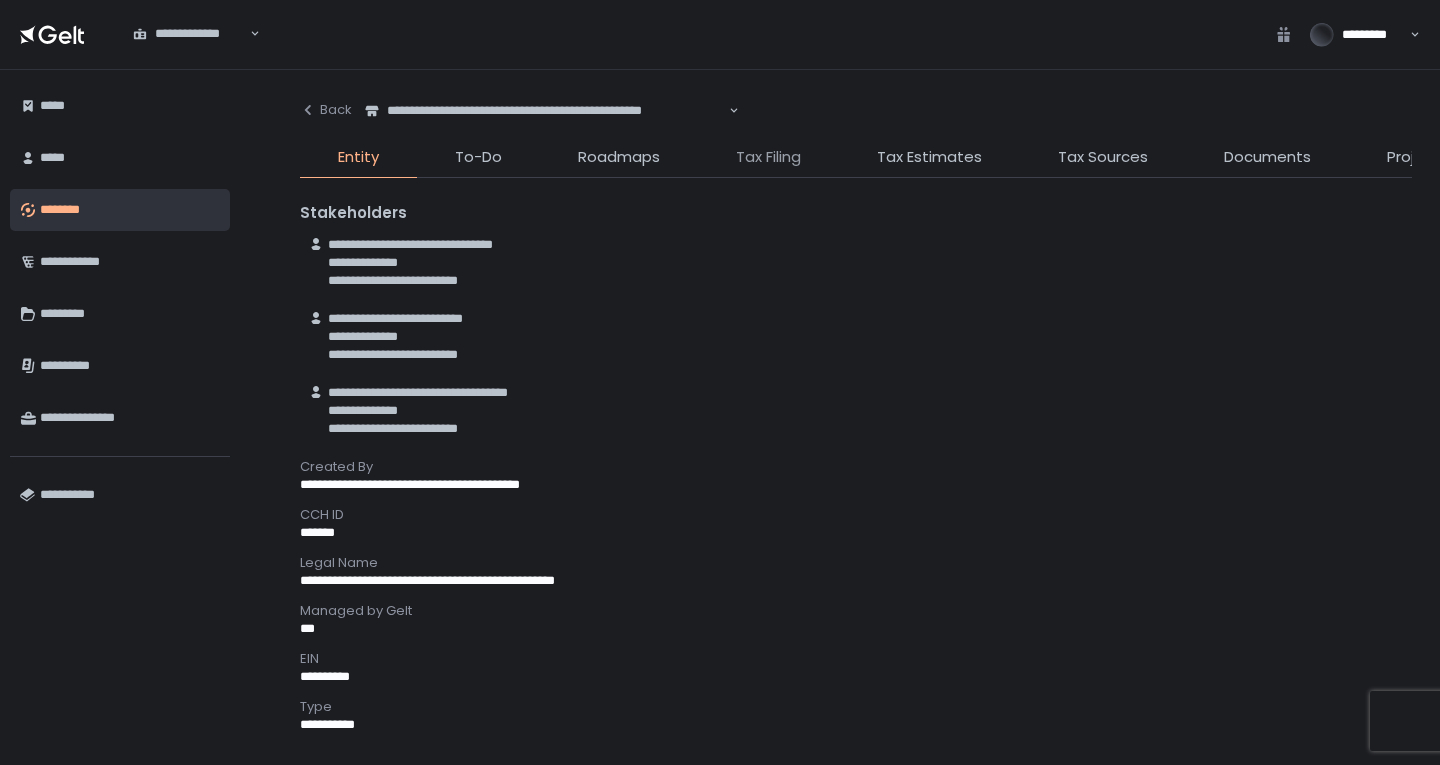 click on "Tax Filing" at bounding box center (768, 157) 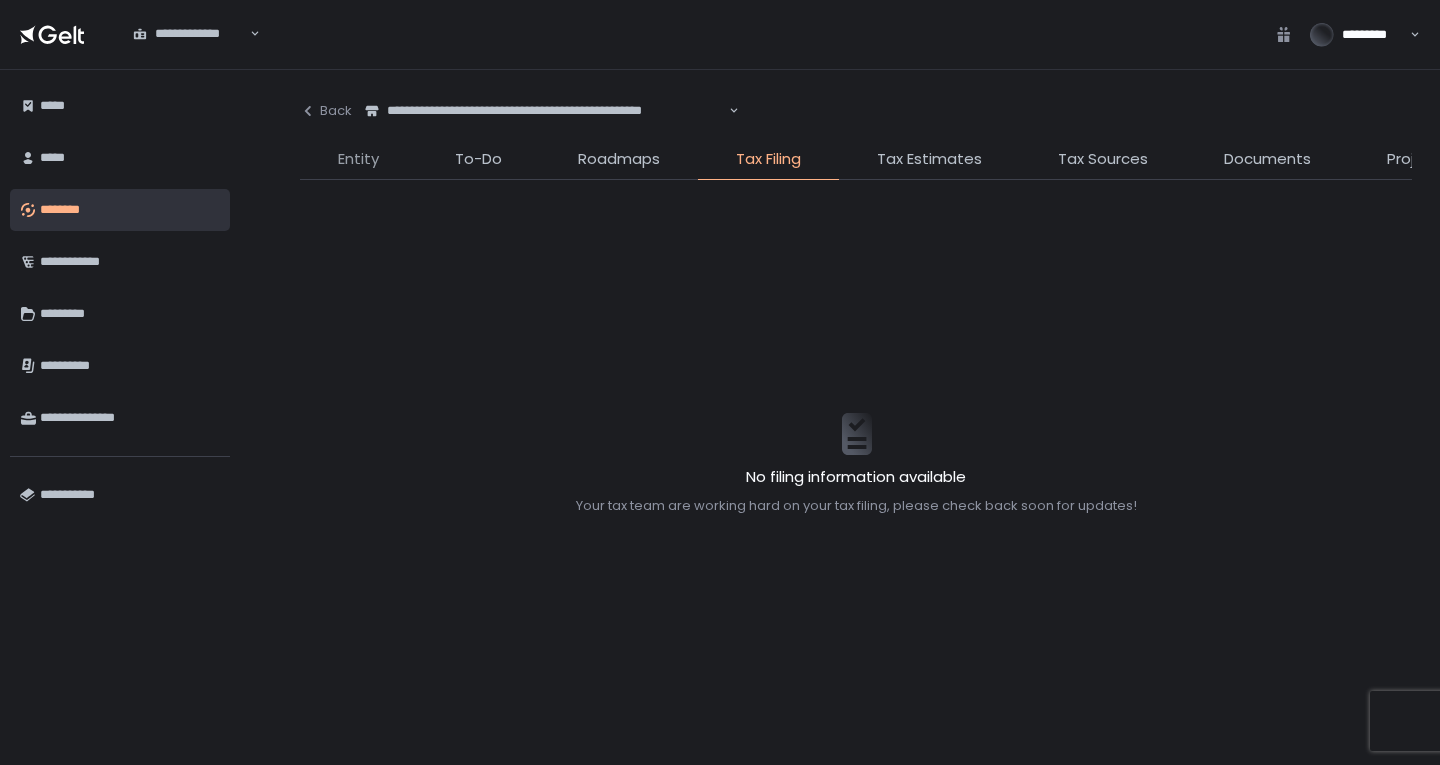 click on "Entity" at bounding box center [358, 159] 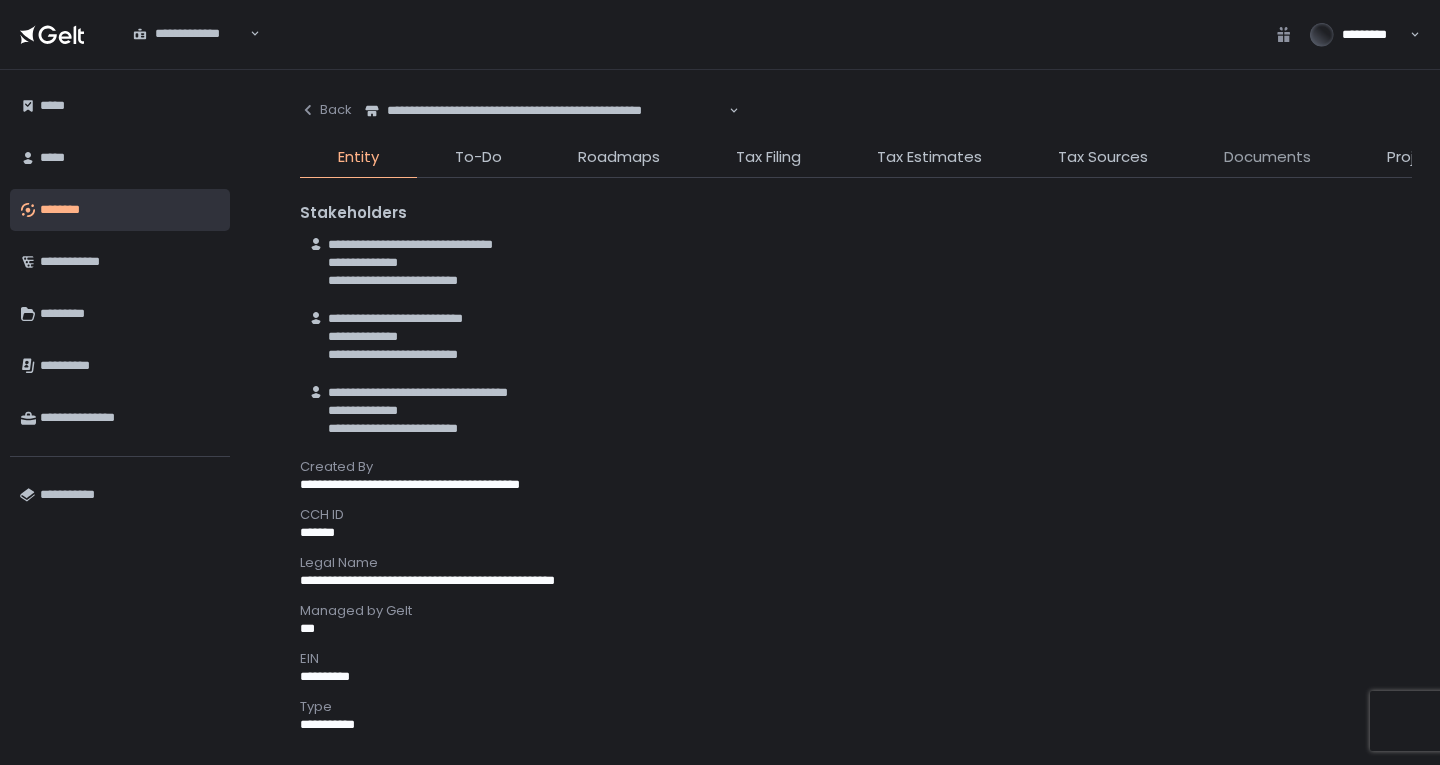 click on "Documents" at bounding box center (1267, 157) 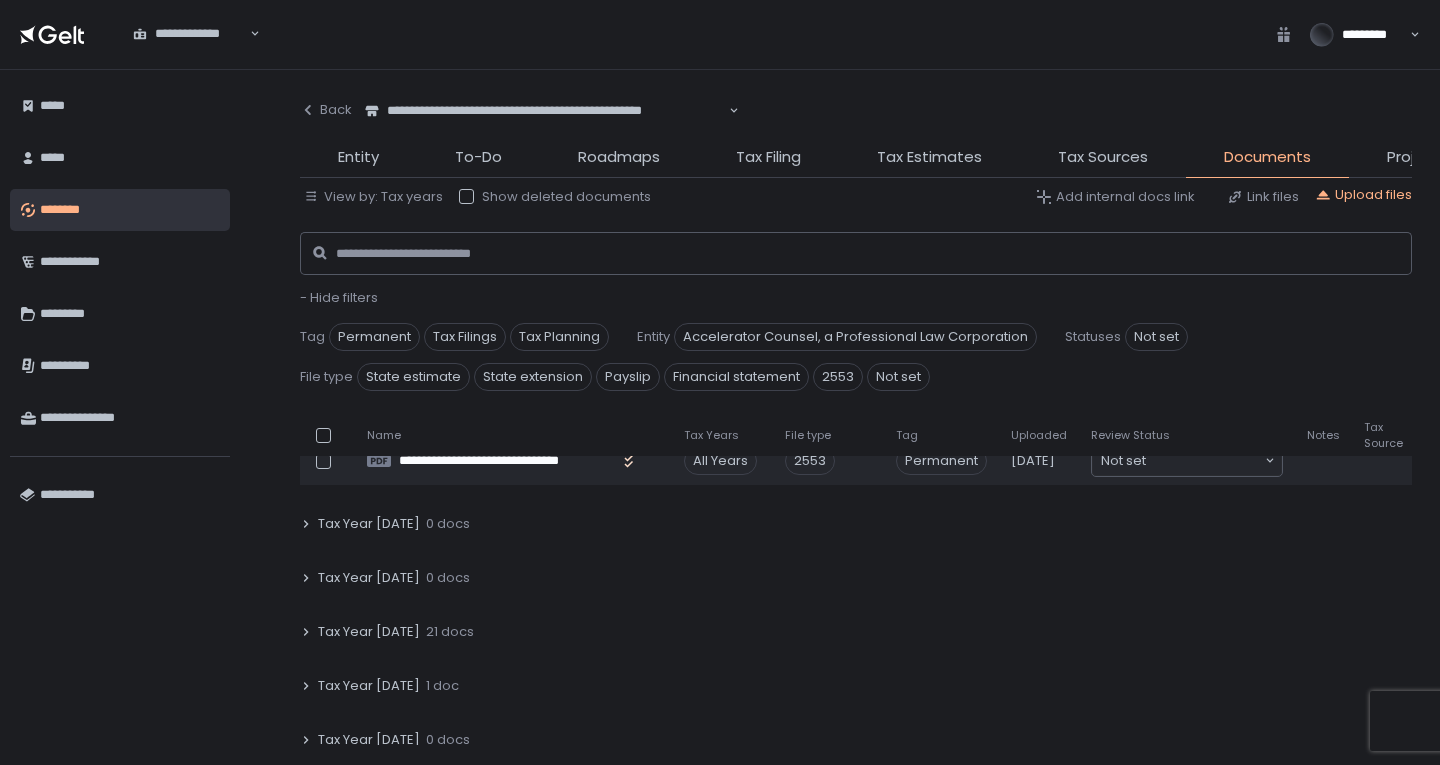 scroll, scrollTop: 200, scrollLeft: 0, axis: vertical 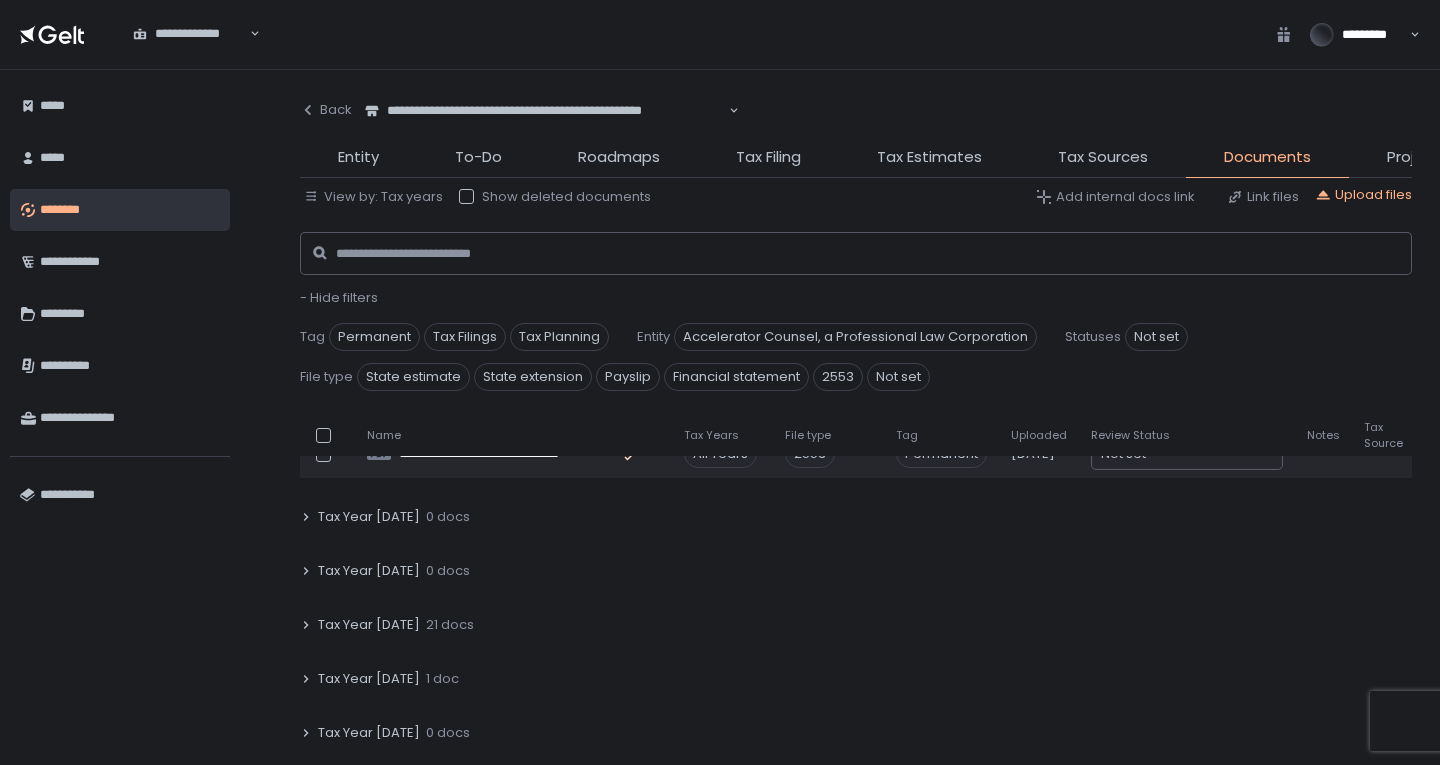 drag, startPoint x: 419, startPoint y: 626, endPoint x: 736, endPoint y: 582, distance: 320.03906 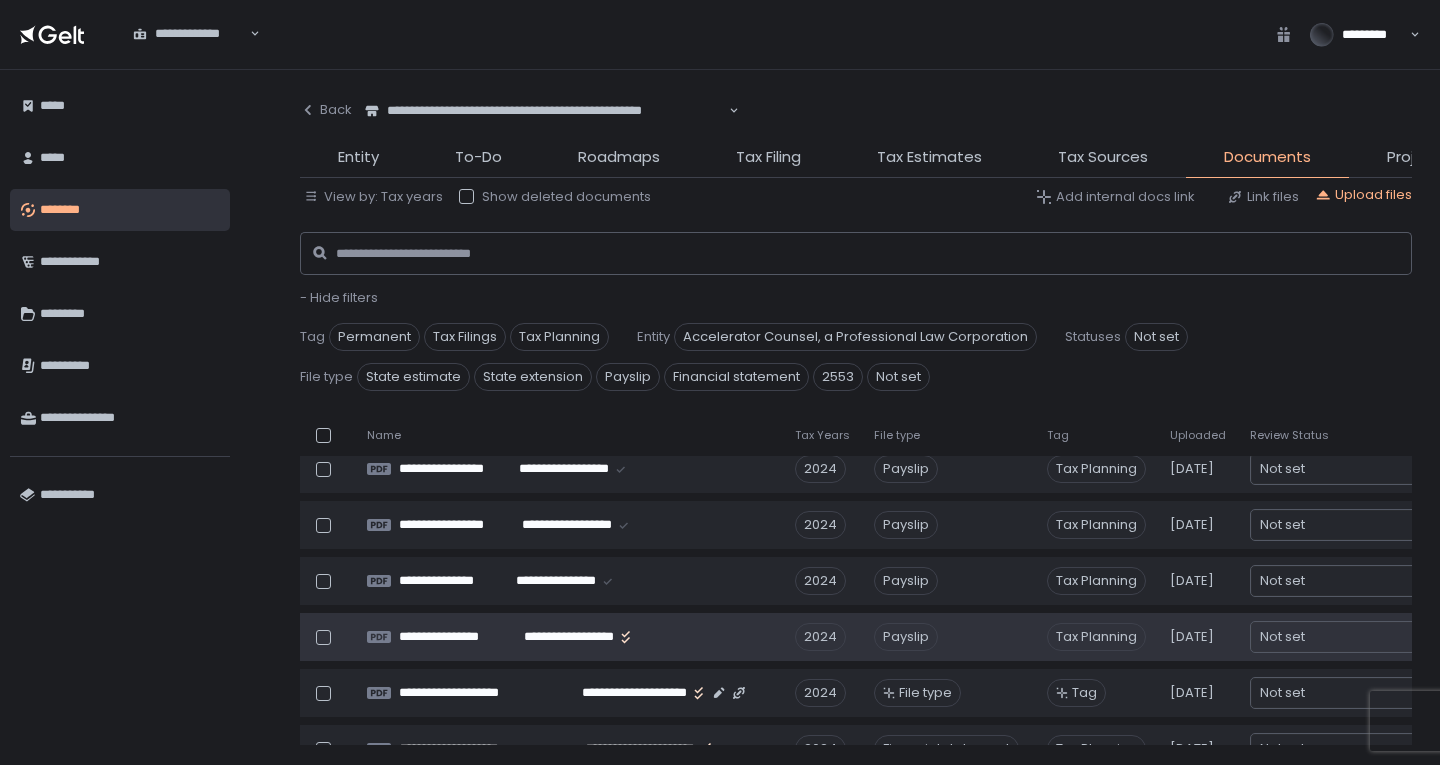scroll, scrollTop: 1500, scrollLeft: 0, axis: vertical 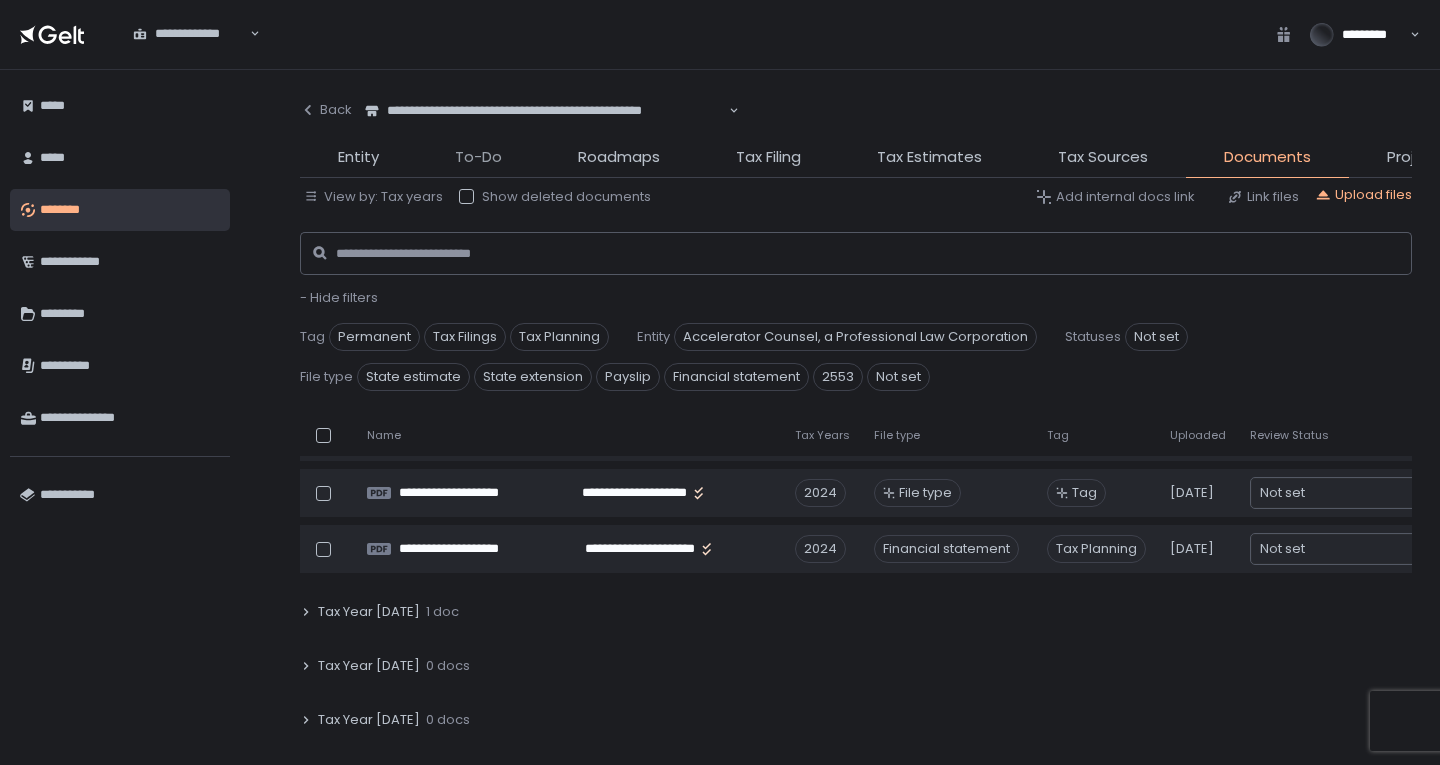 click on "To-Do" at bounding box center [478, 157] 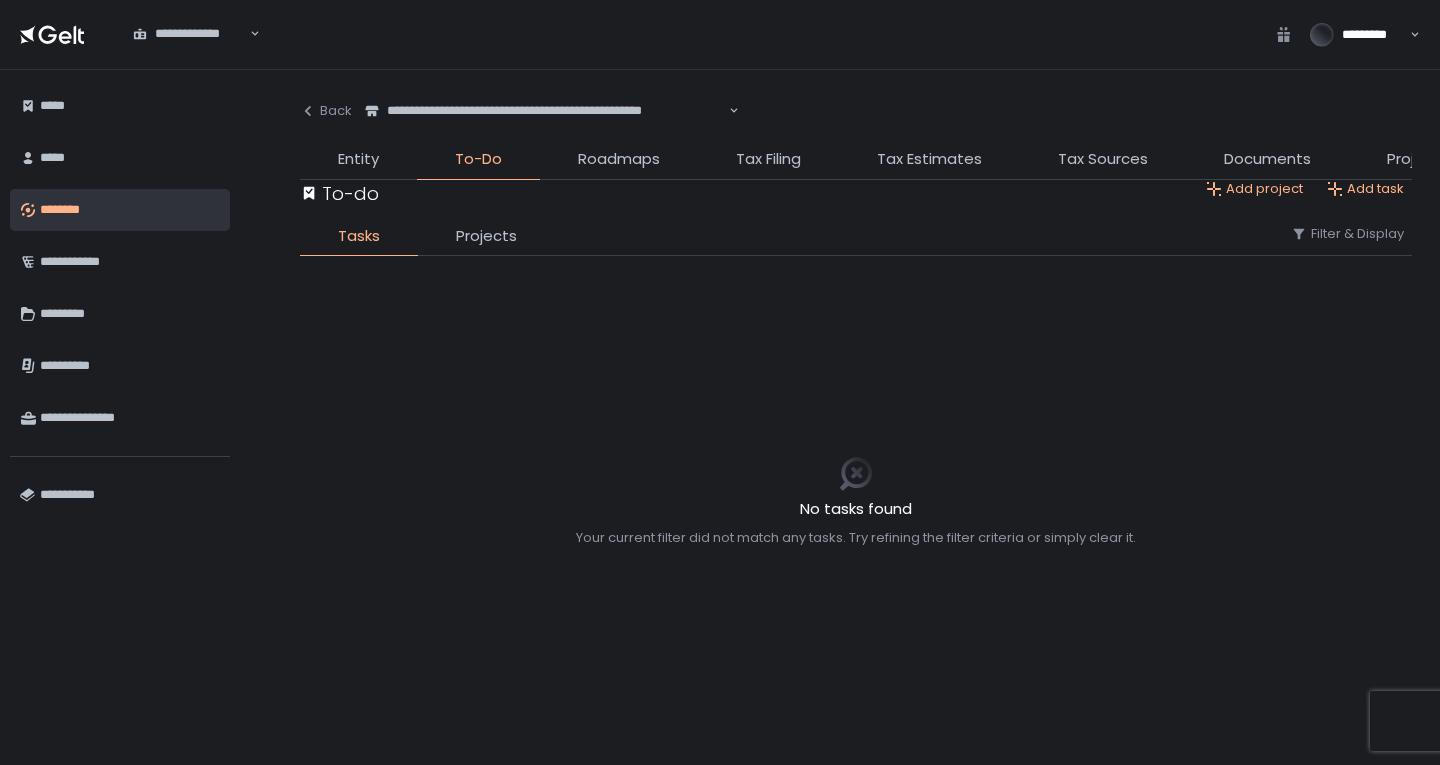 click on "Documents" 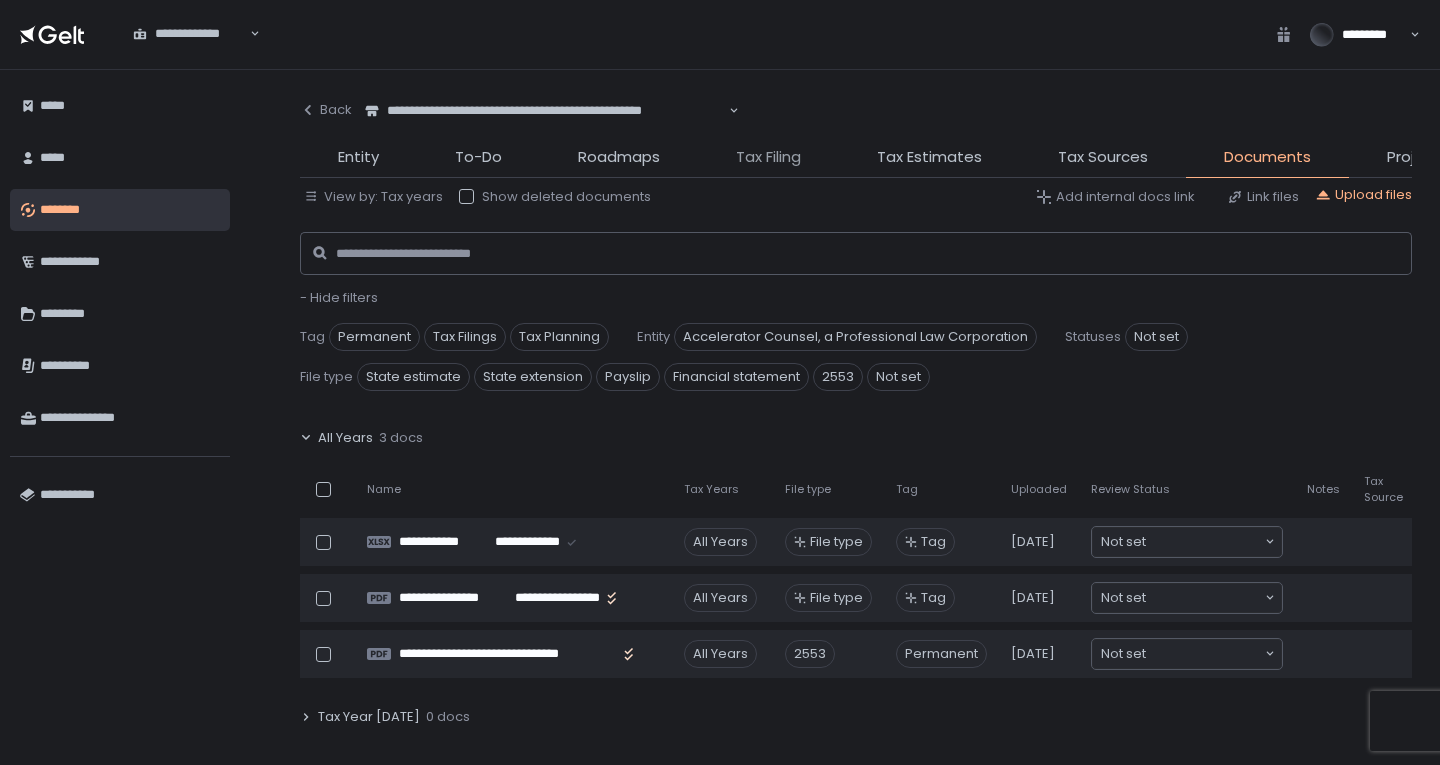 click on "Tax Filing" at bounding box center [768, 157] 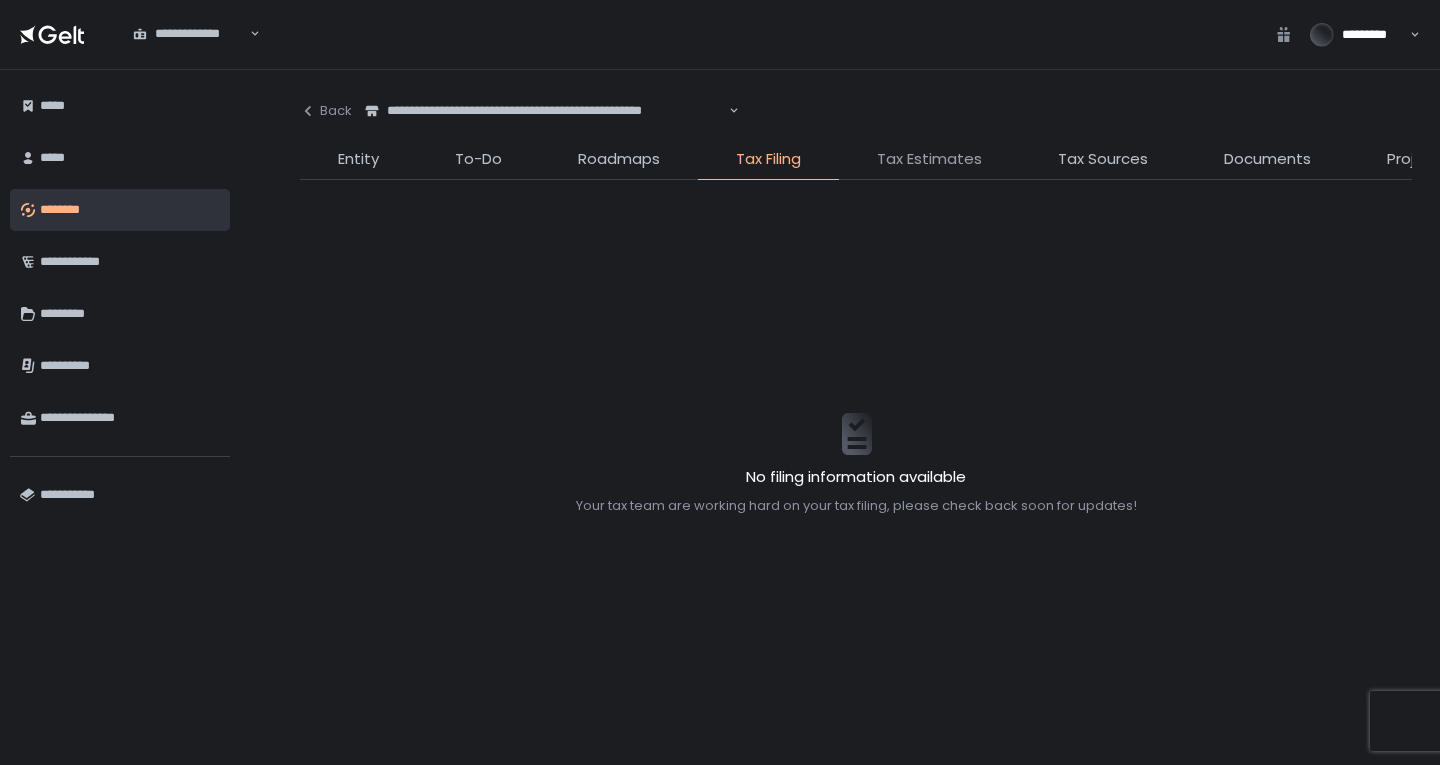 click on "Tax Estimates" at bounding box center [929, 159] 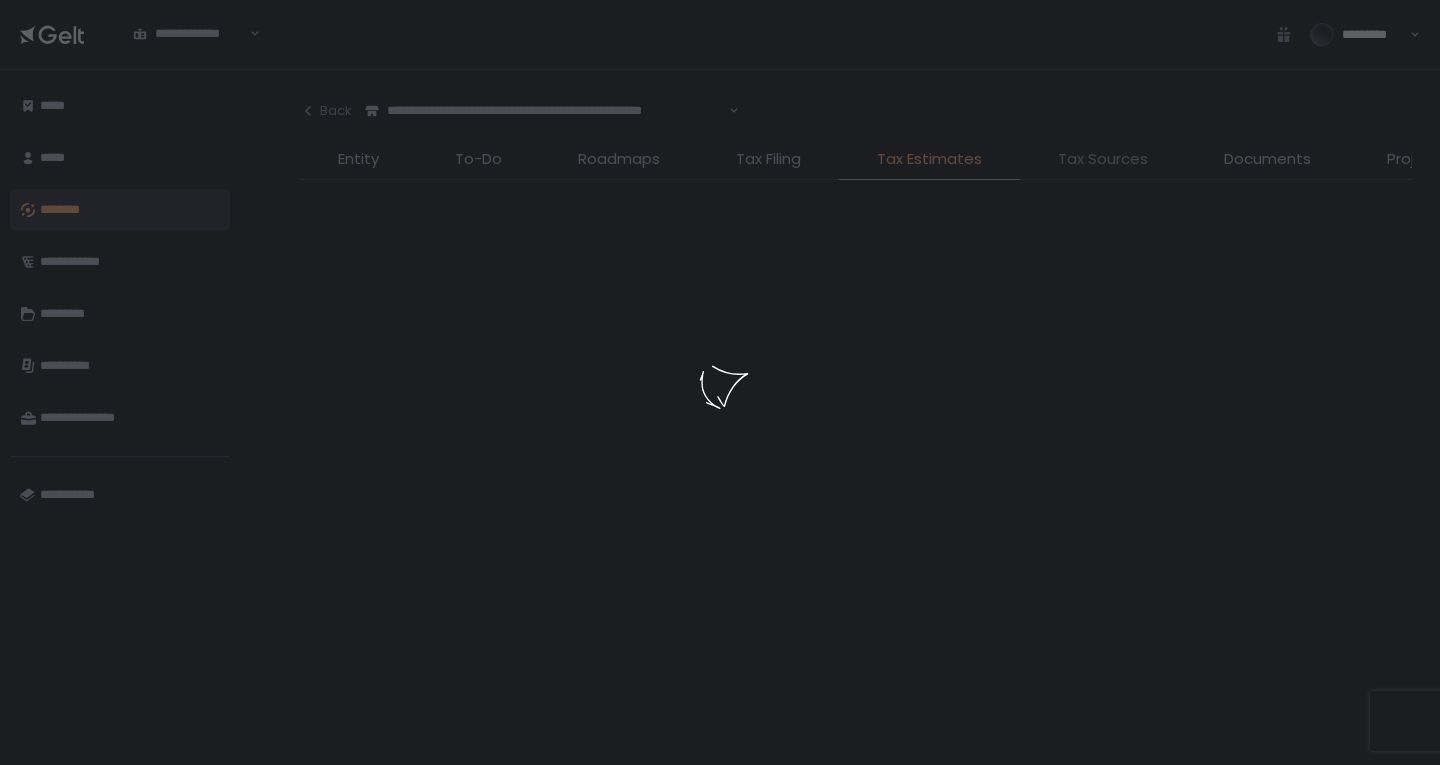 click 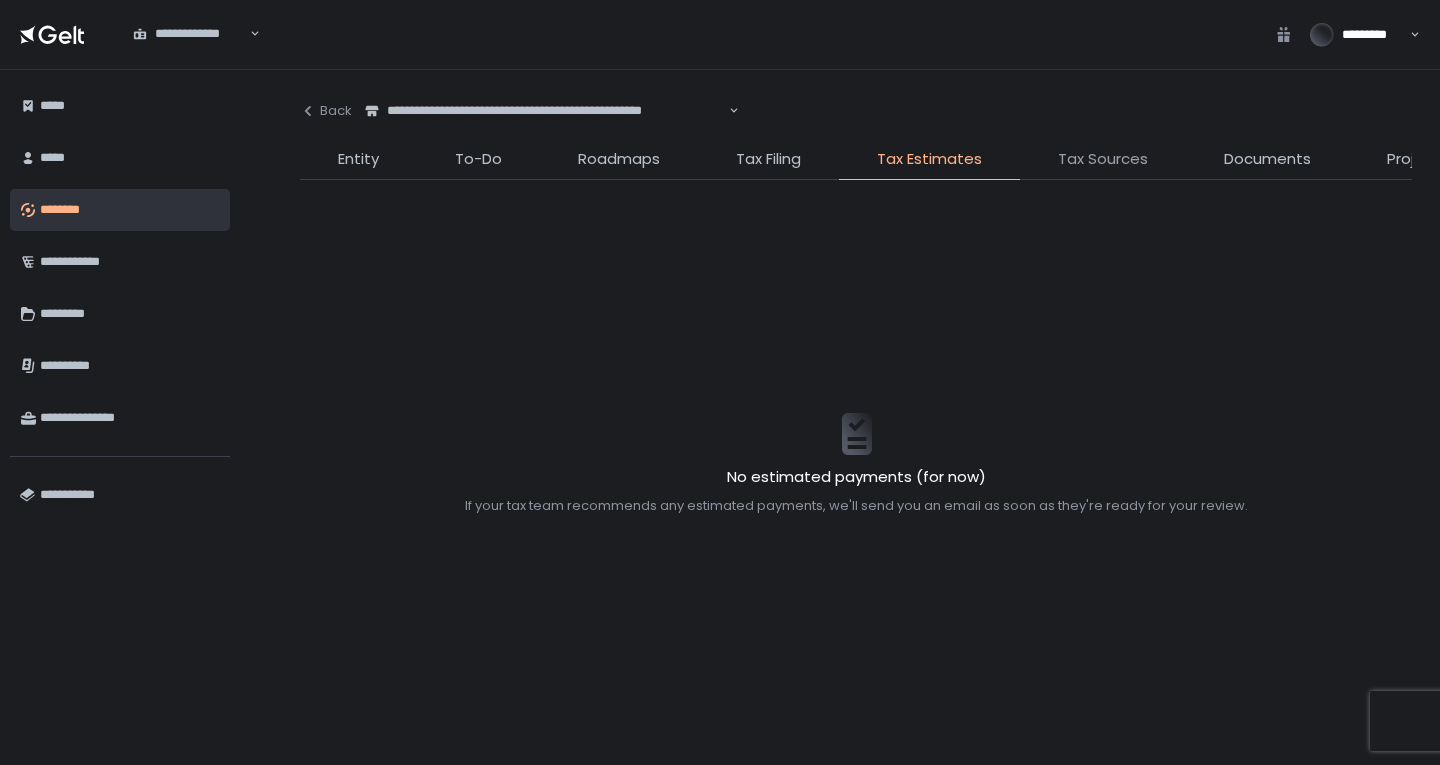 click on "Tax Sources" at bounding box center (1103, 159) 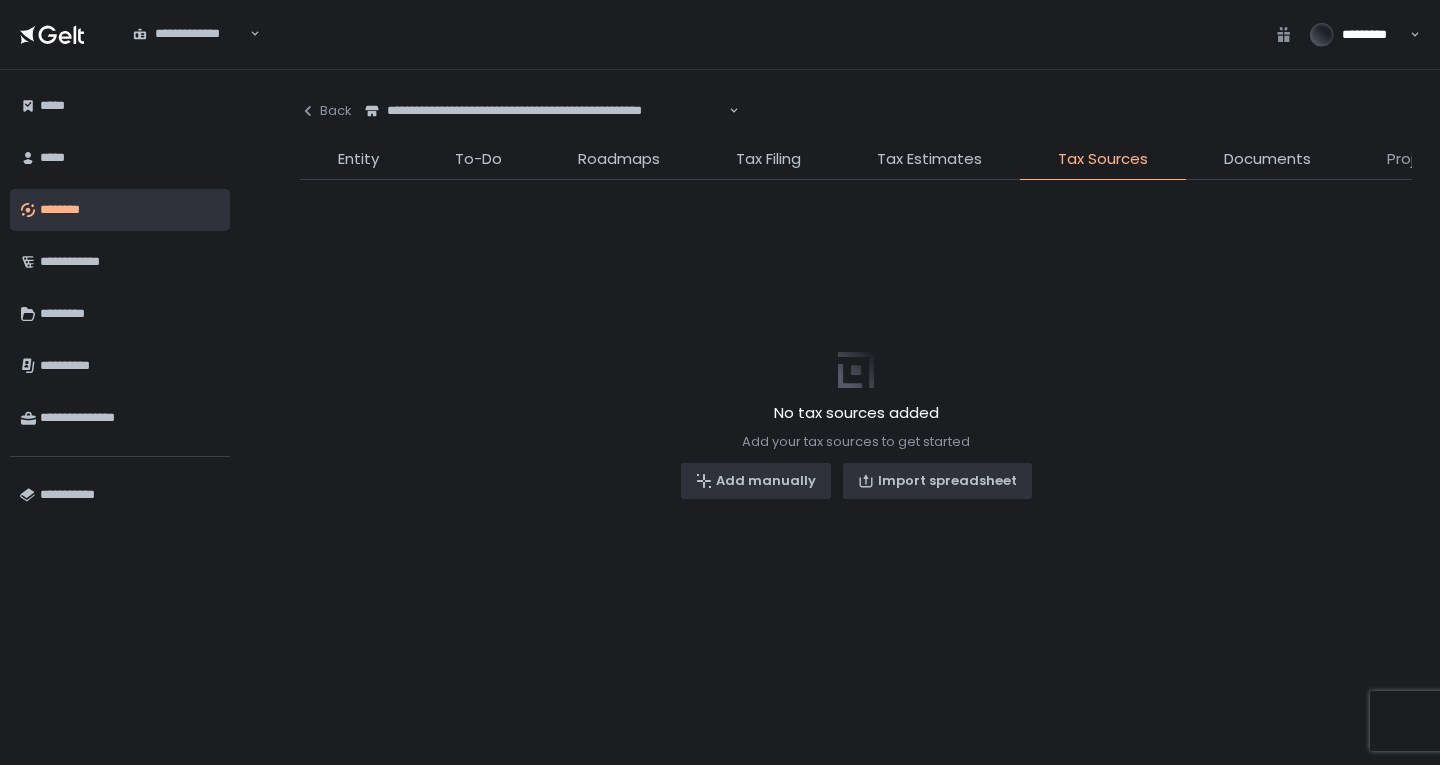 click on "Projections" at bounding box center (1428, 159) 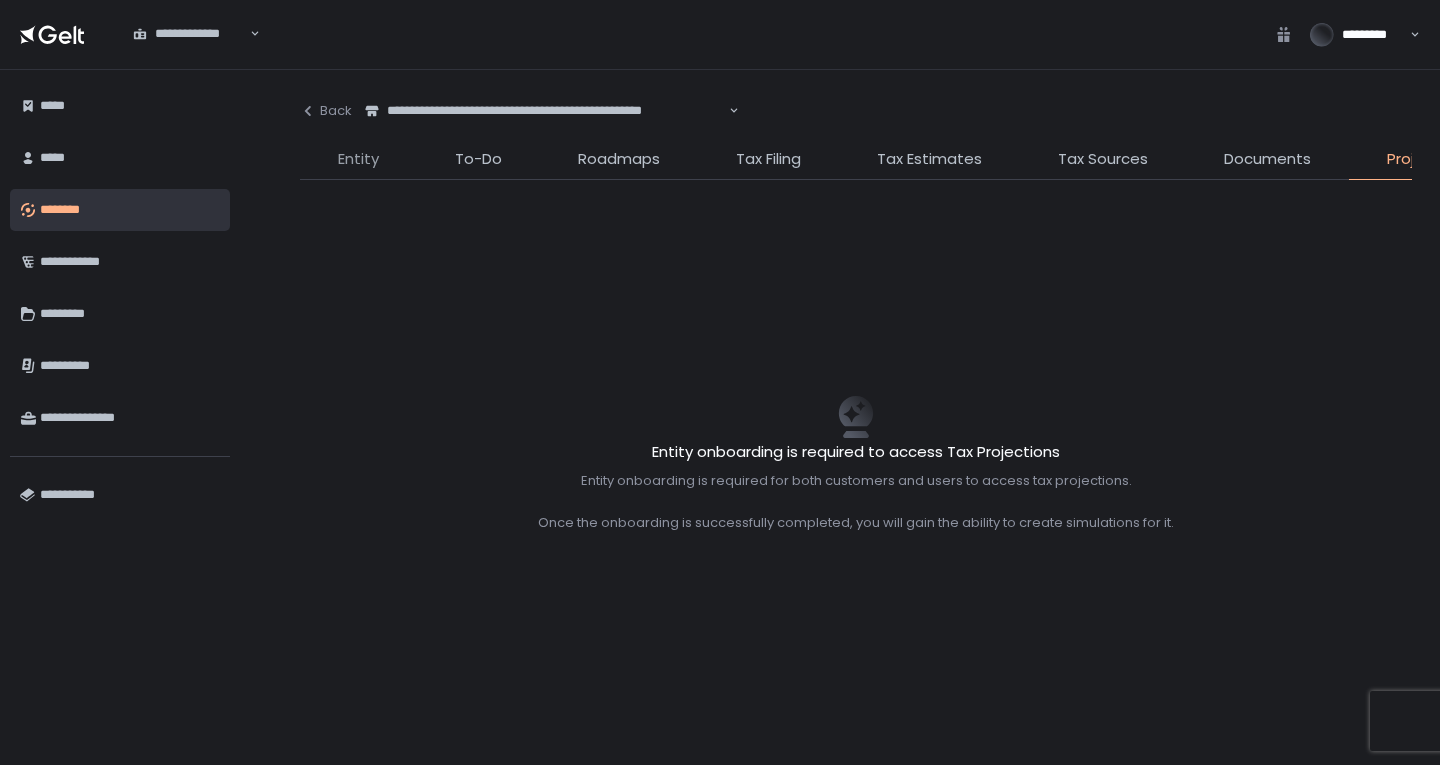 click on "Entity" at bounding box center (358, 159) 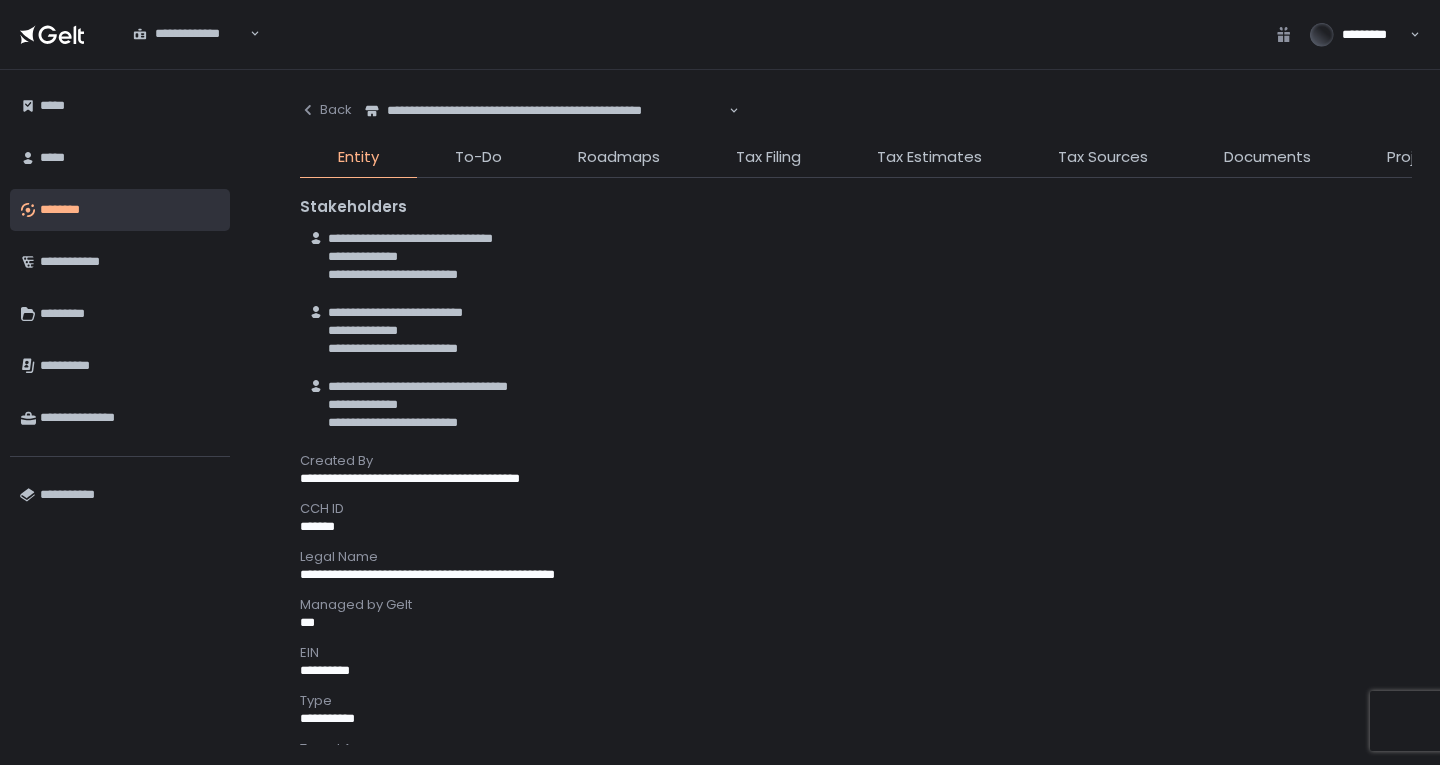 scroll, scrollTop: 0, scrollLeft: 0, axis: both 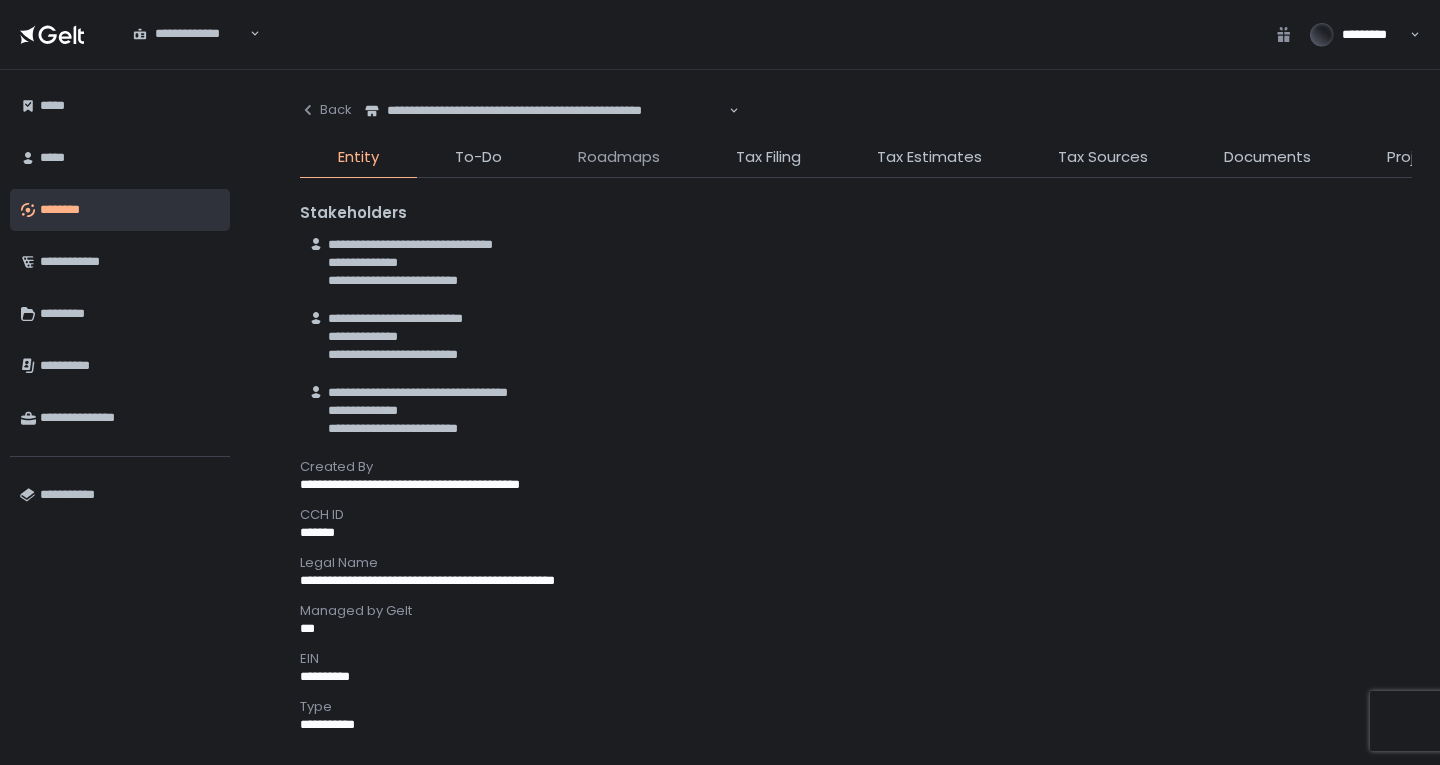 click on "Roadmaps" at bounding box center [619, 157] 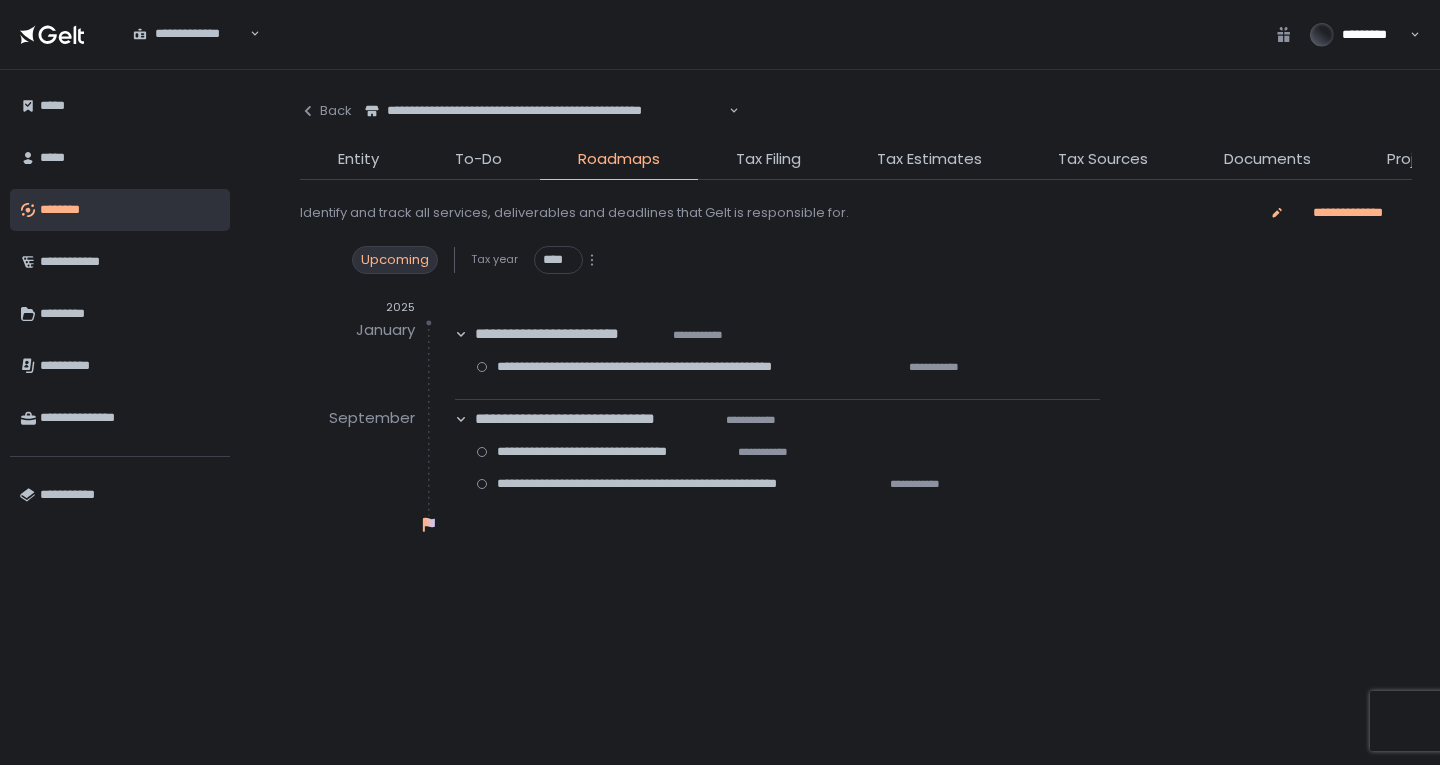 click on "**********" at bounding box center [596, 419] 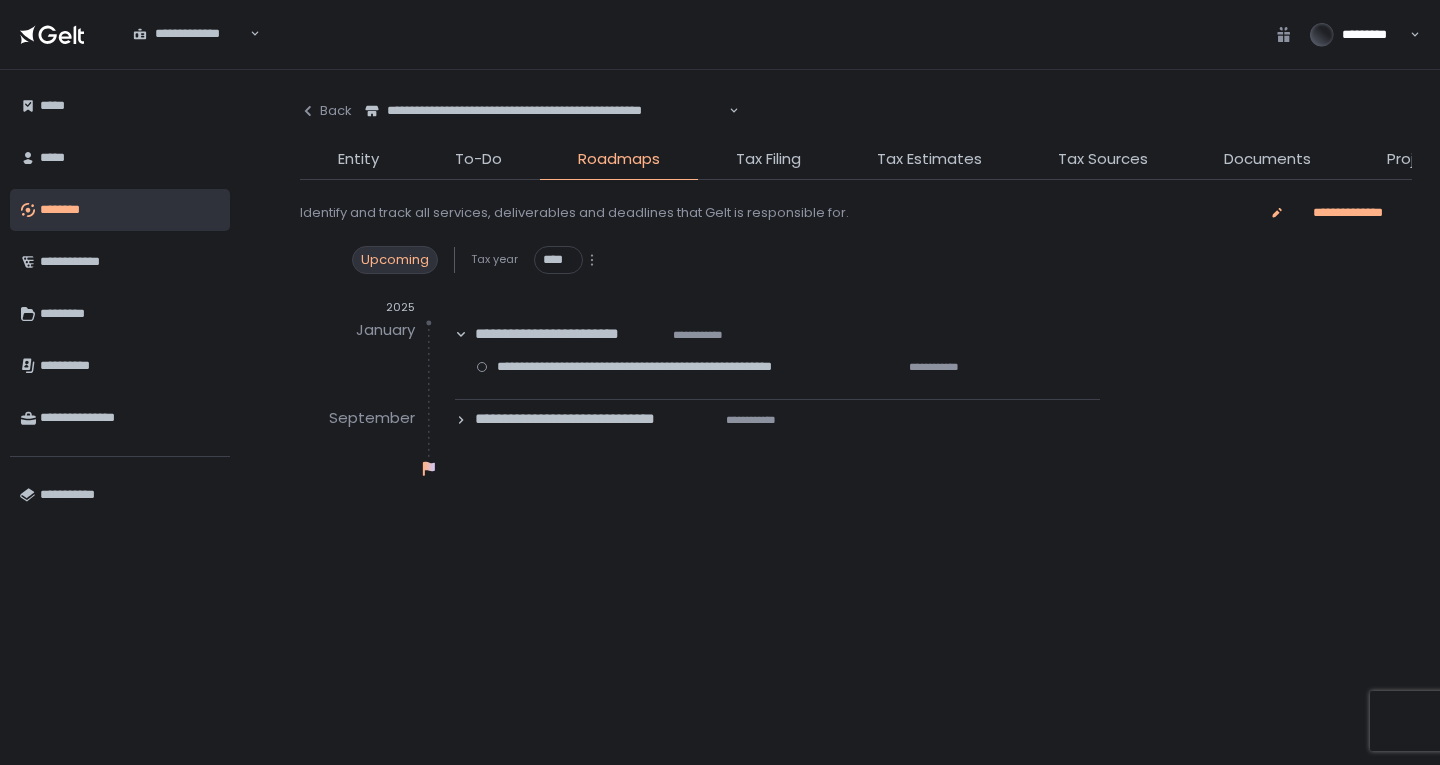 click on "**********" at bounding box center [596, 419] 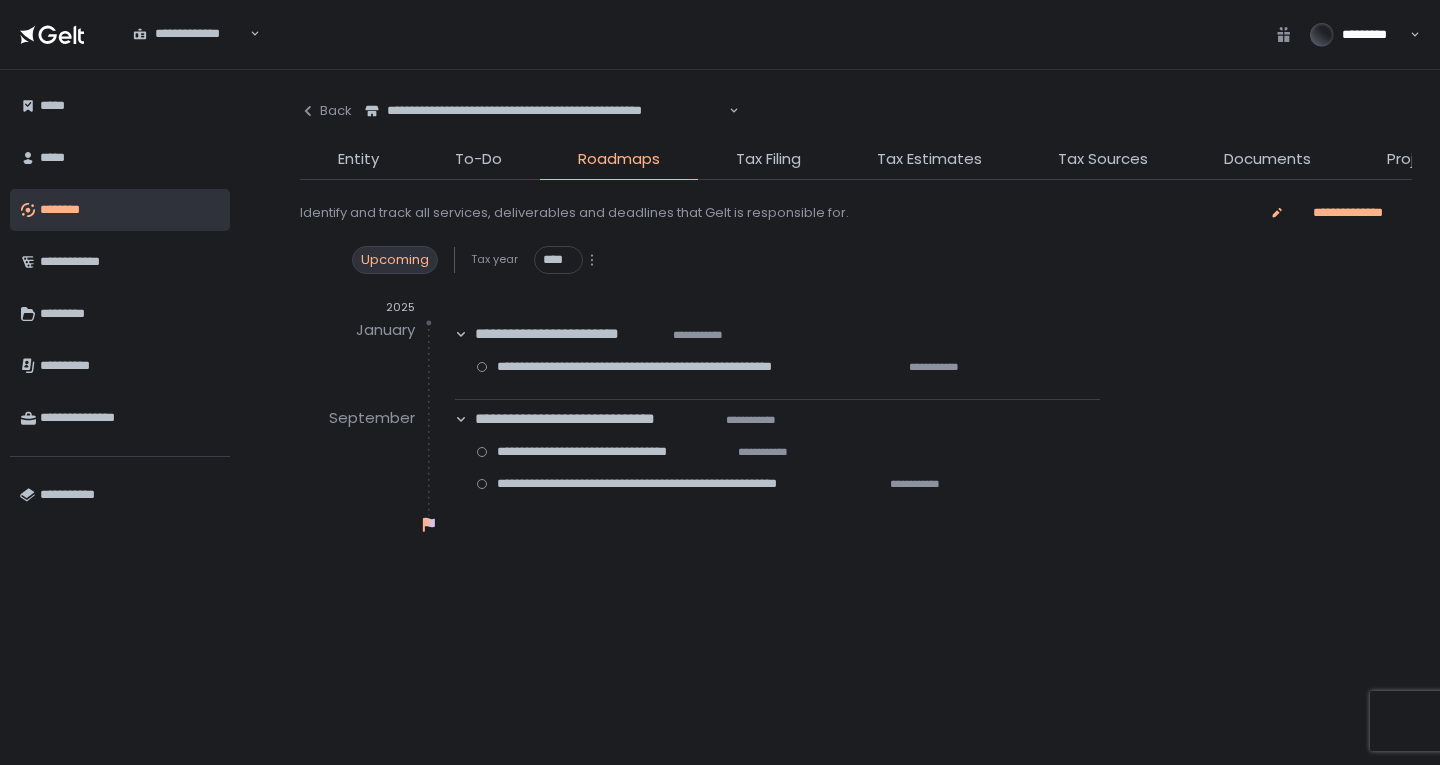 click on "Tax Filing" at bounding box center (768, 159) 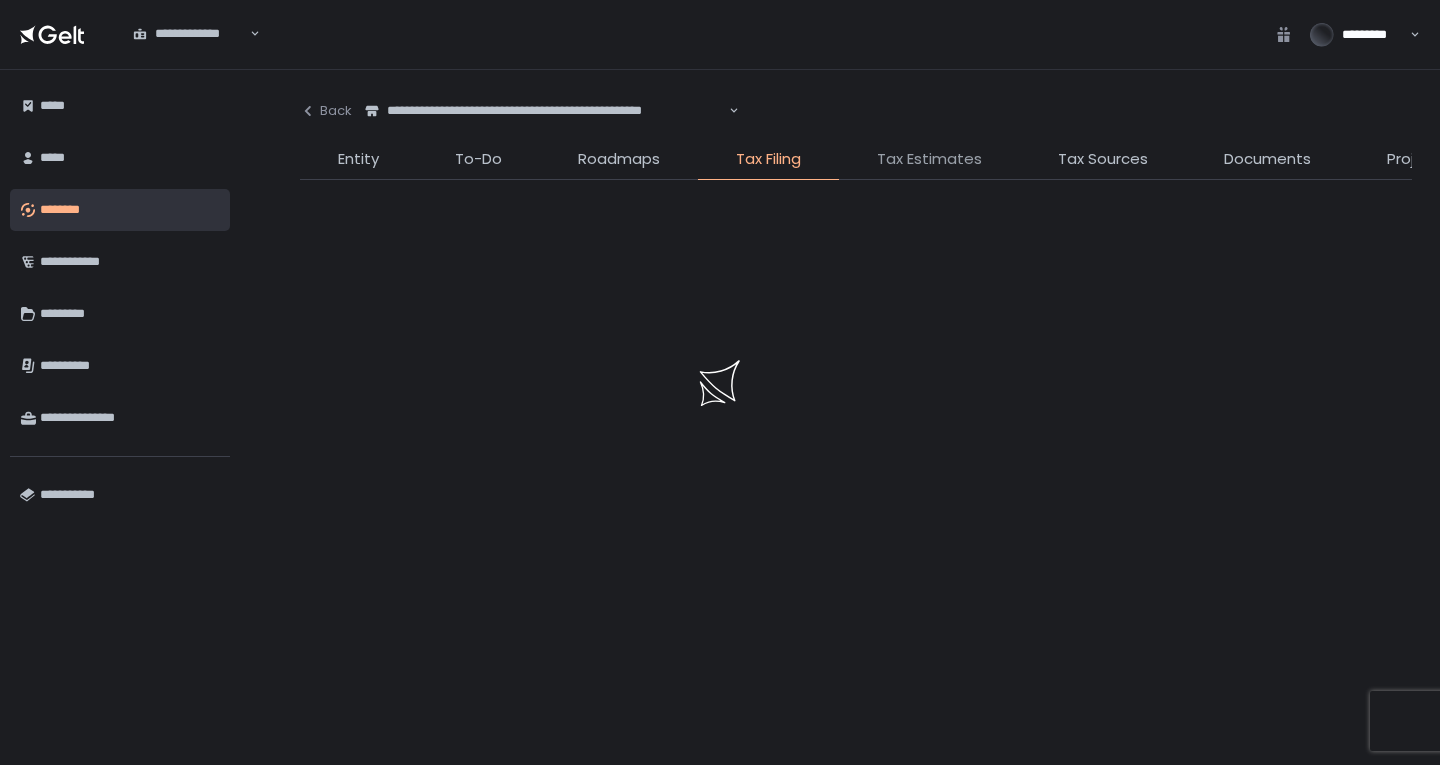 click 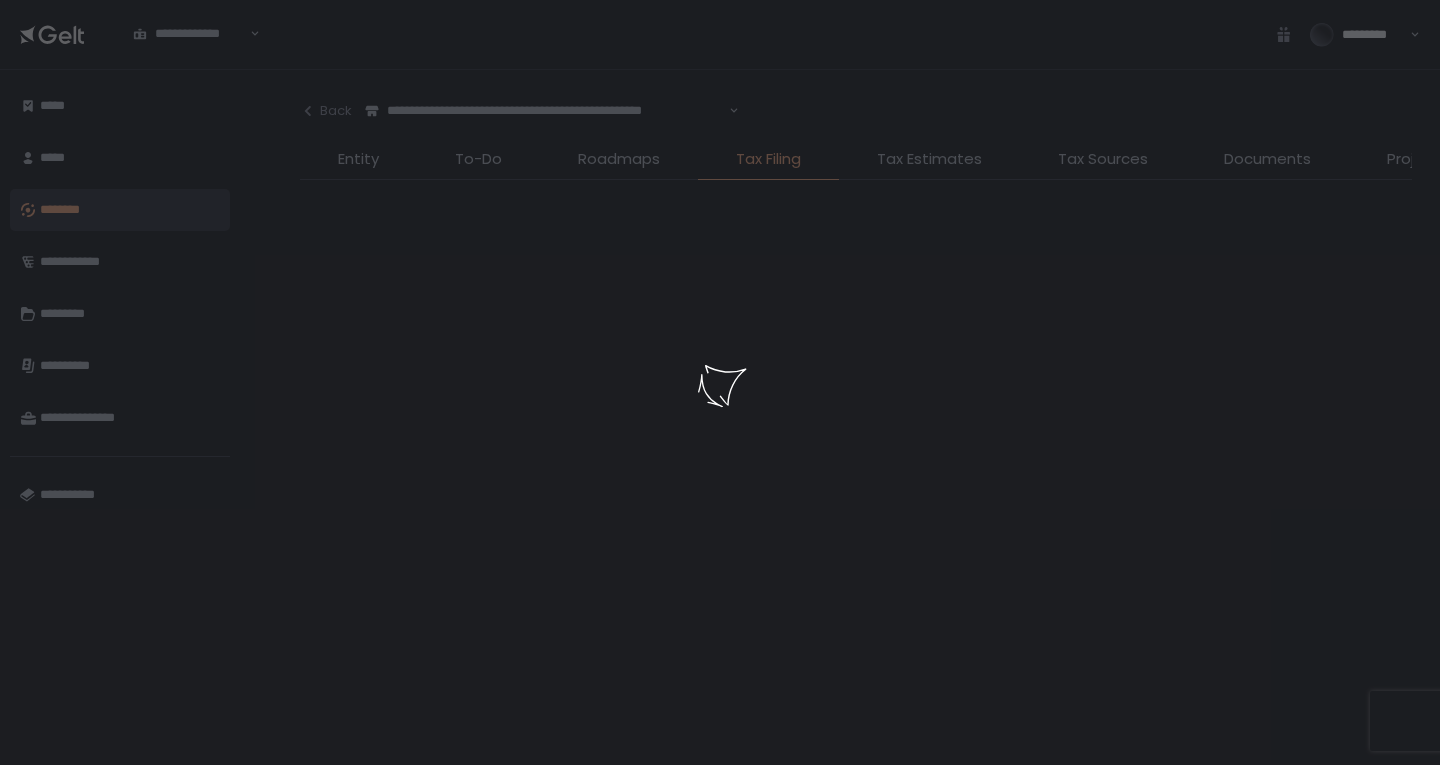 click 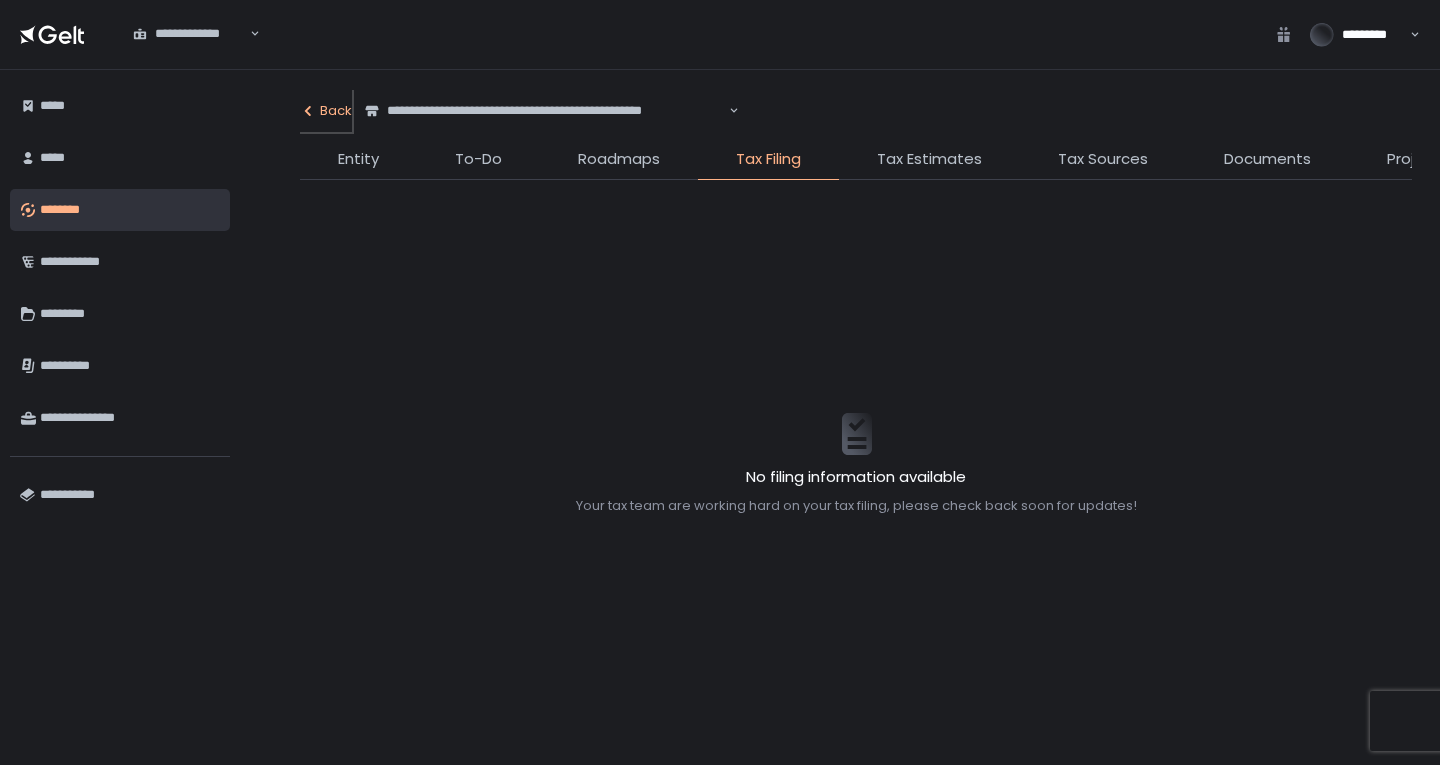 click on "Back" 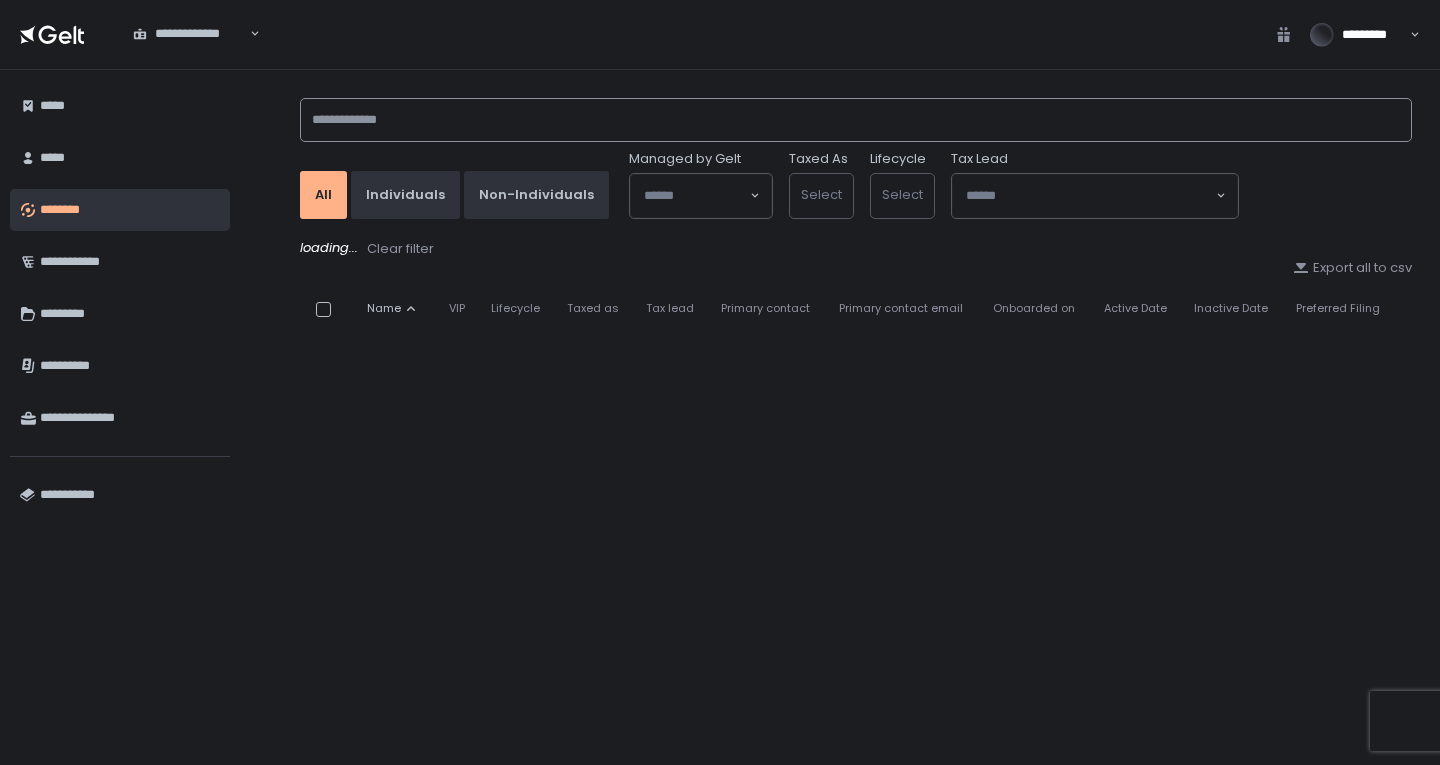 click 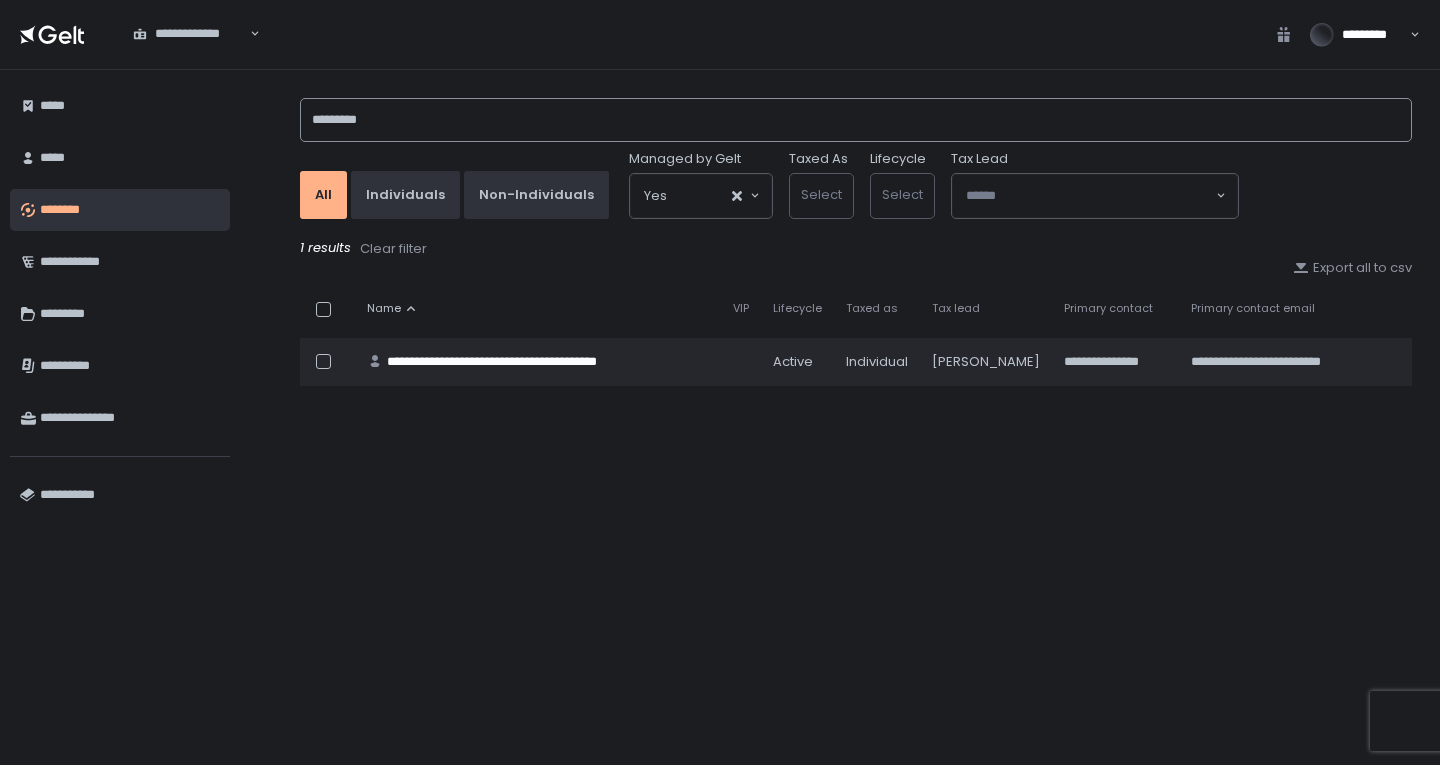 scroll, scrollTop: 0, scrollLeft: 0, axis: both 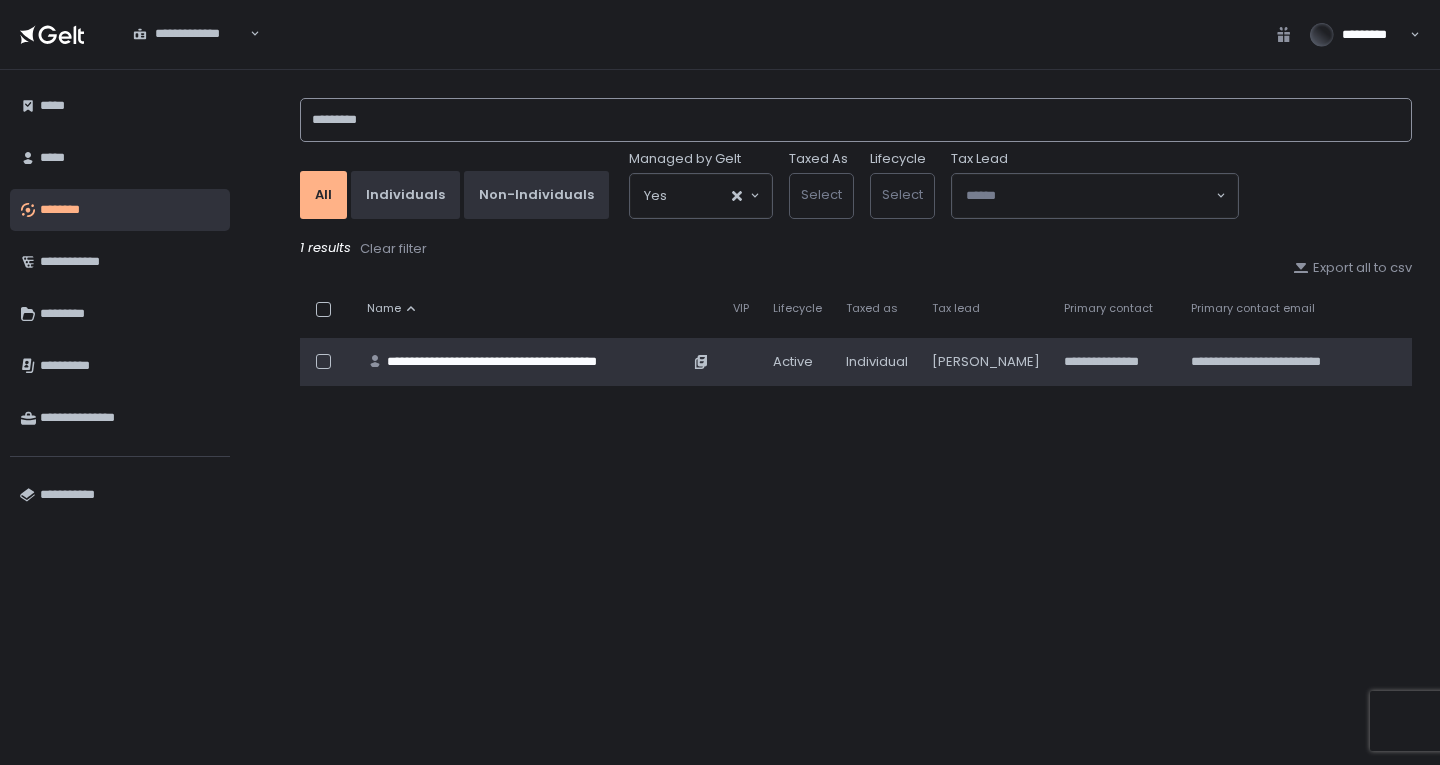 type on "*********" 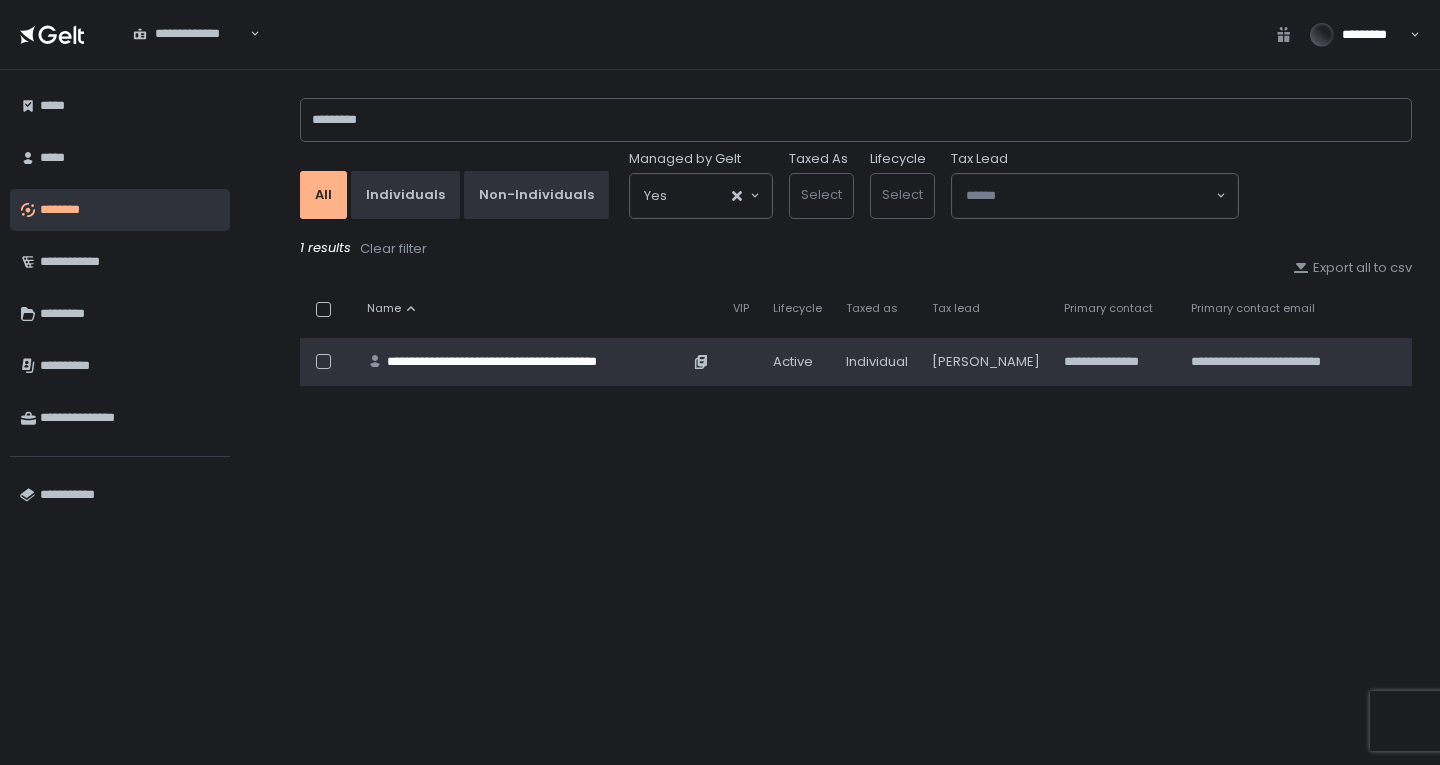 click on "**********" at bounding box center [538, 362] 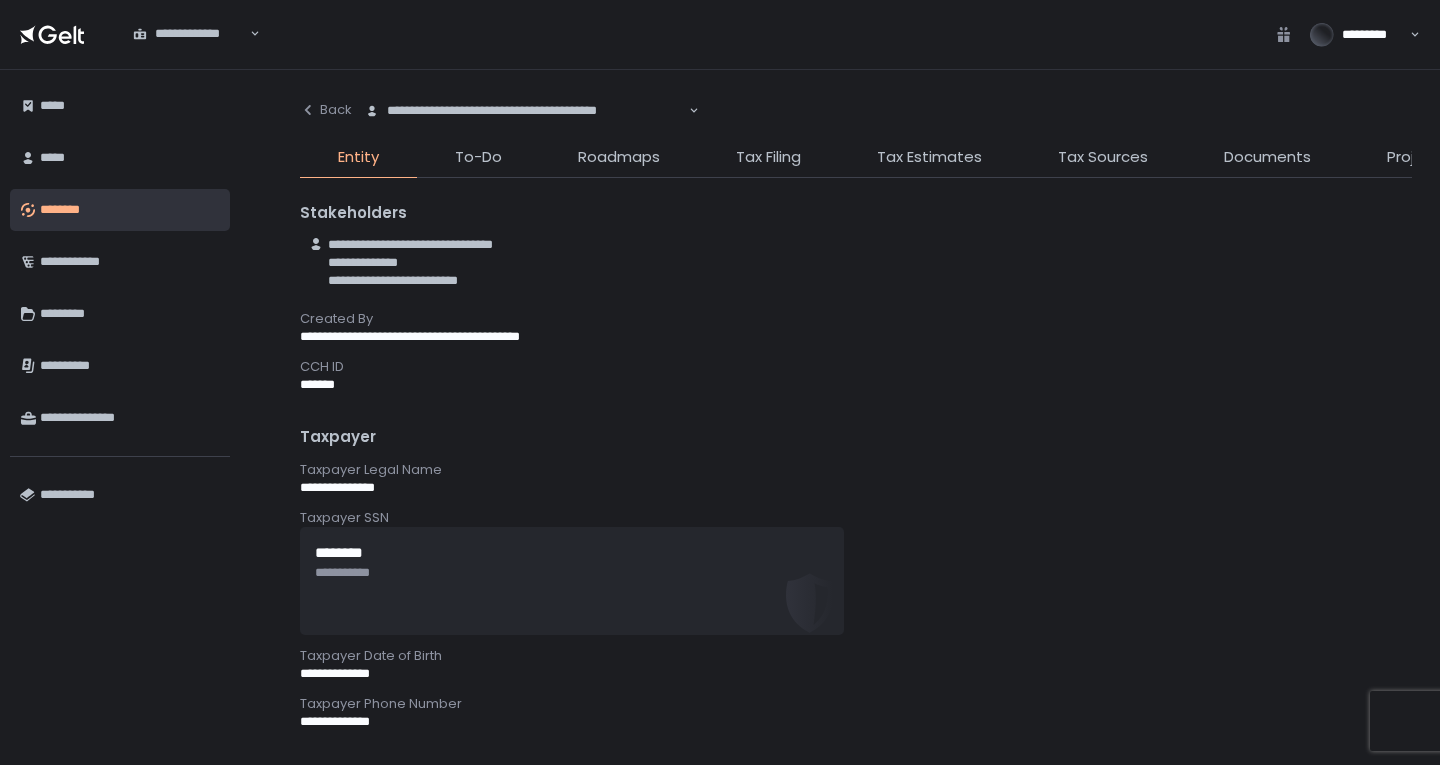 click on "**********" at bounding box center (856, 417) 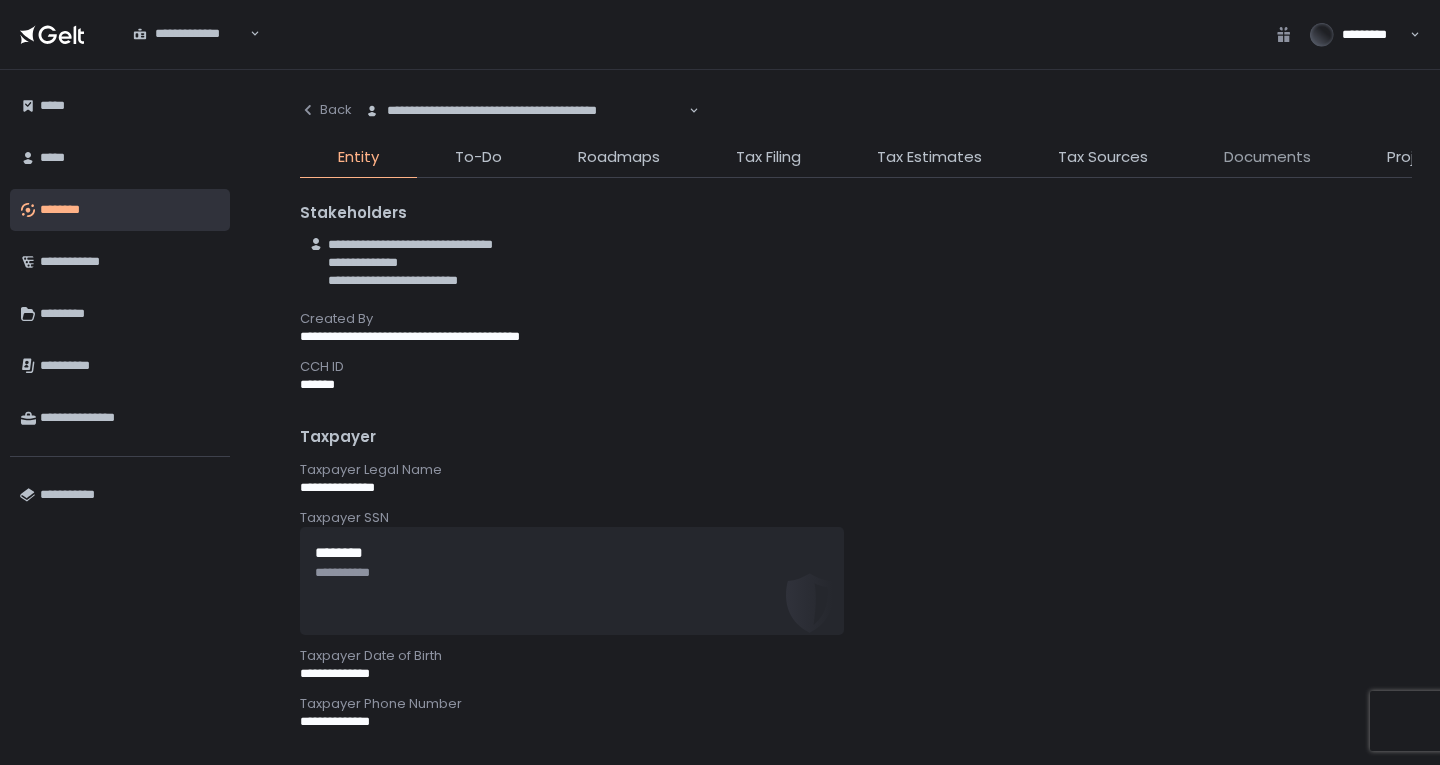 click on "Documents" at bounding box center [1267, 157] 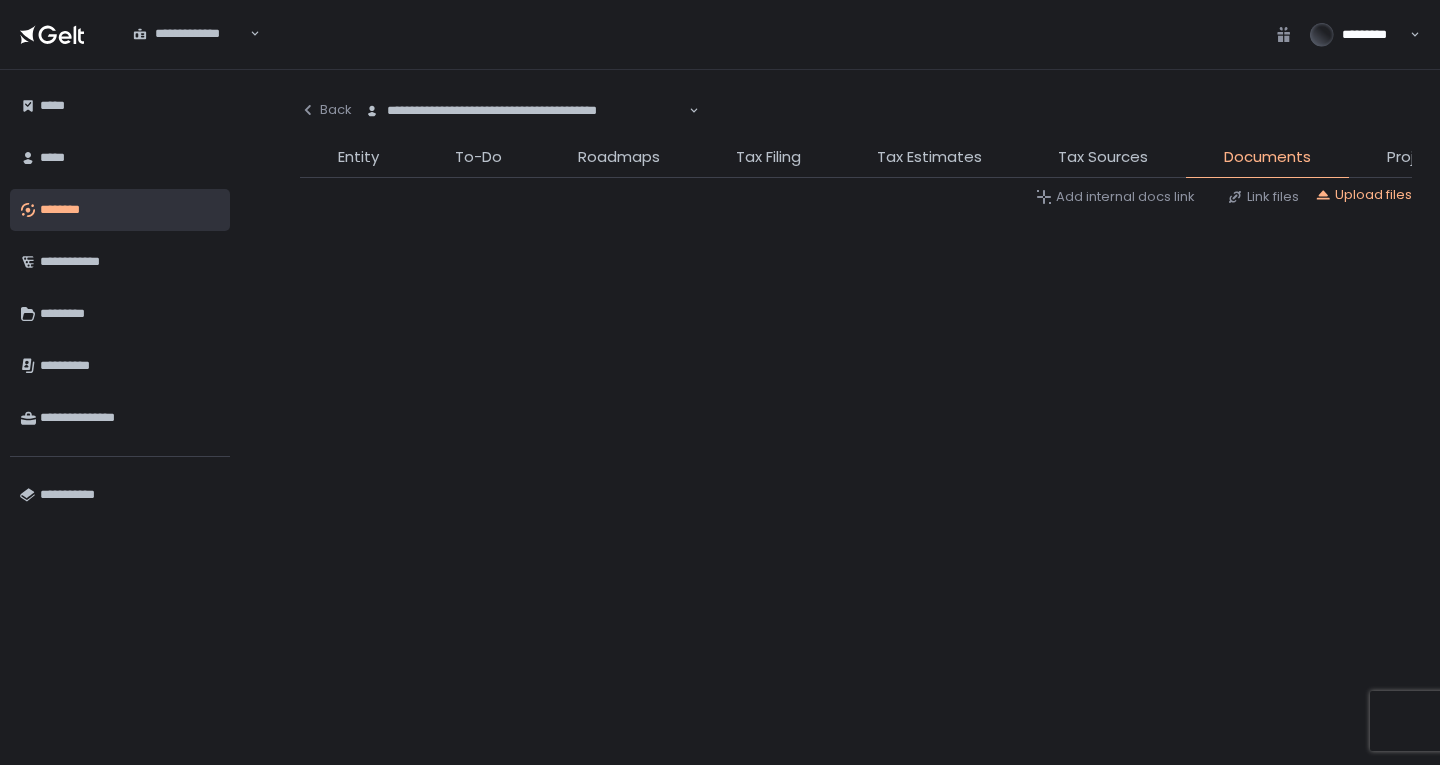 drag, startPoint x: 1280, startPoint y: 150, endPoint x: 1337, endPoint y: 165, distance: 58.940647 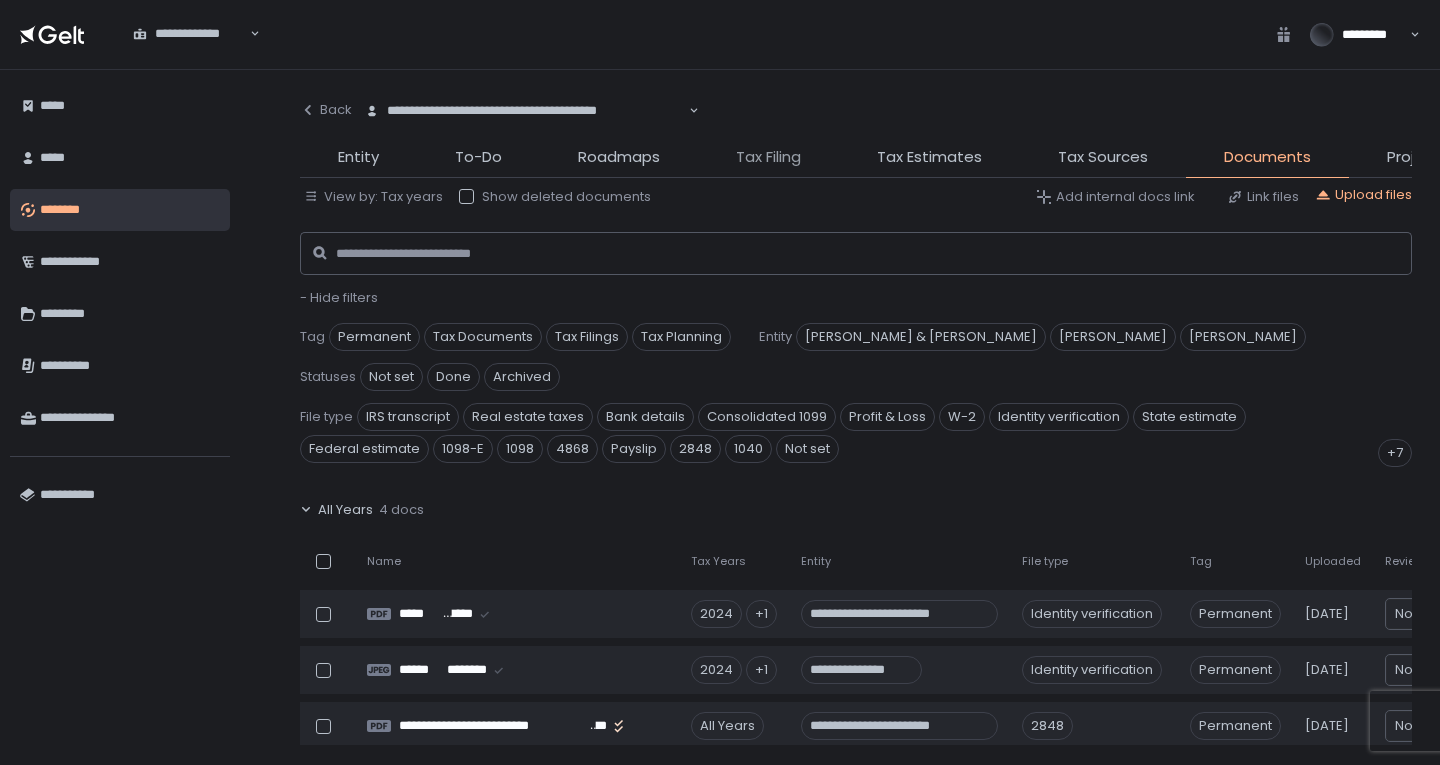 click on "Tax Filing" at bounding box center [768, 157] 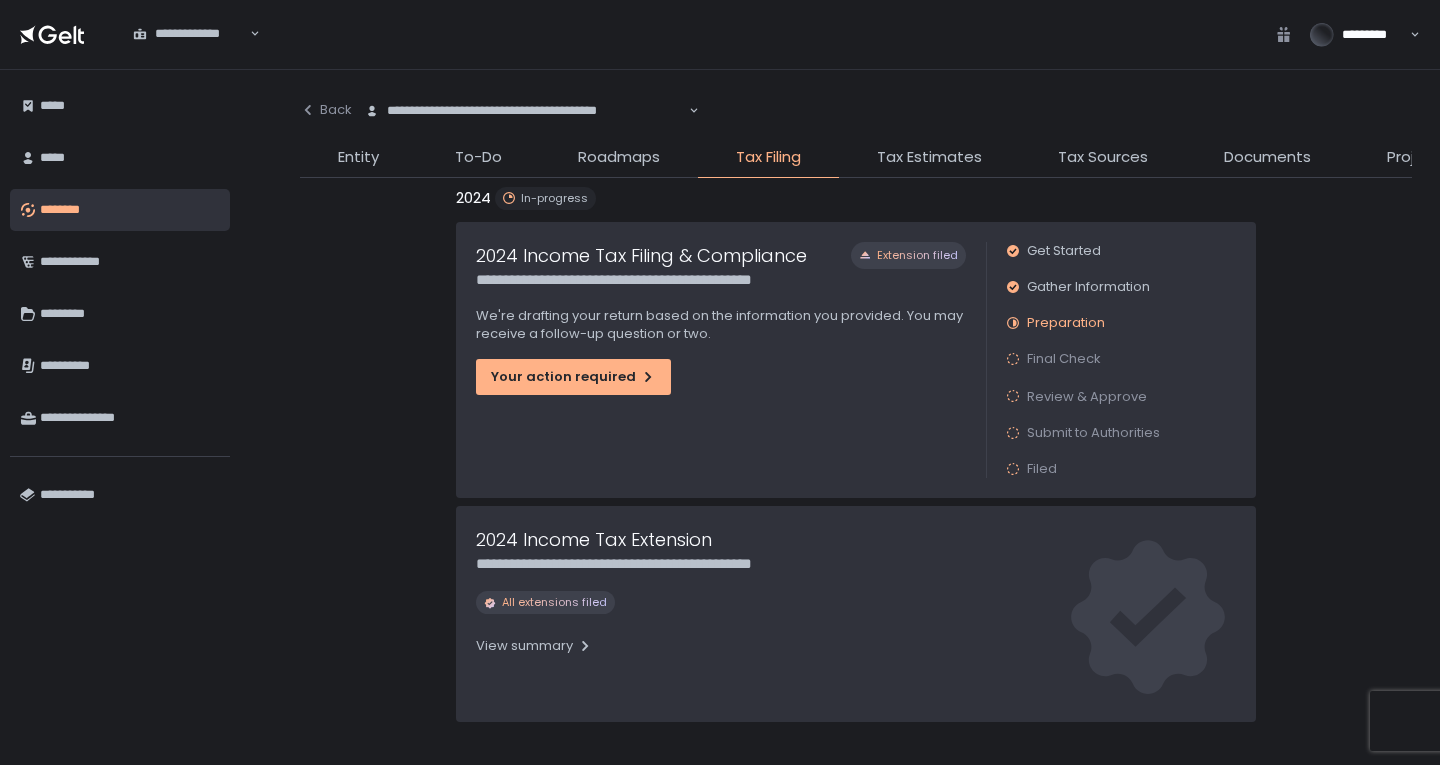 scroll, scrollTop: 110, scrollLeft: 0, axis: vertical 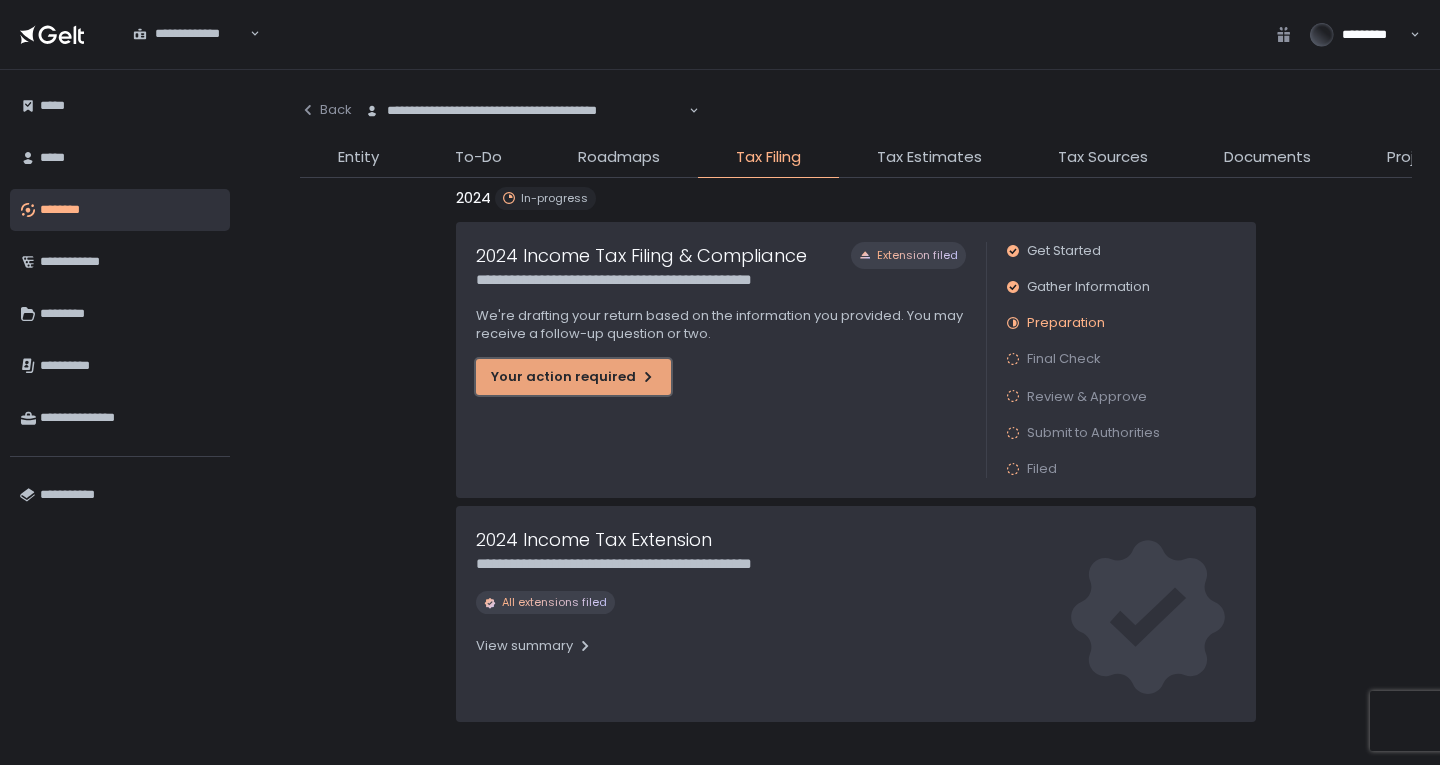 click on "Your action required" 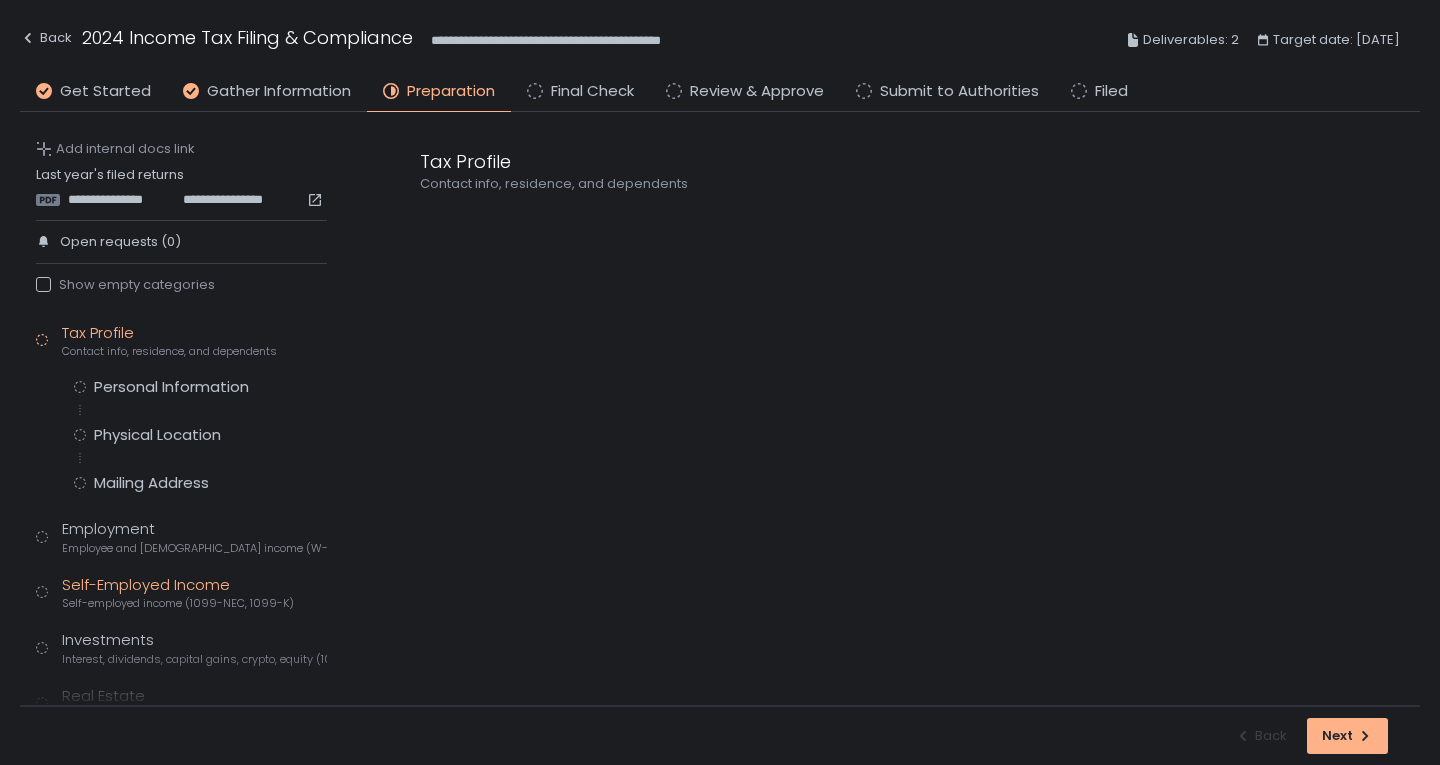 click on "Self-Employed Income Self-employed income (1099-NEC, 1099-K)" 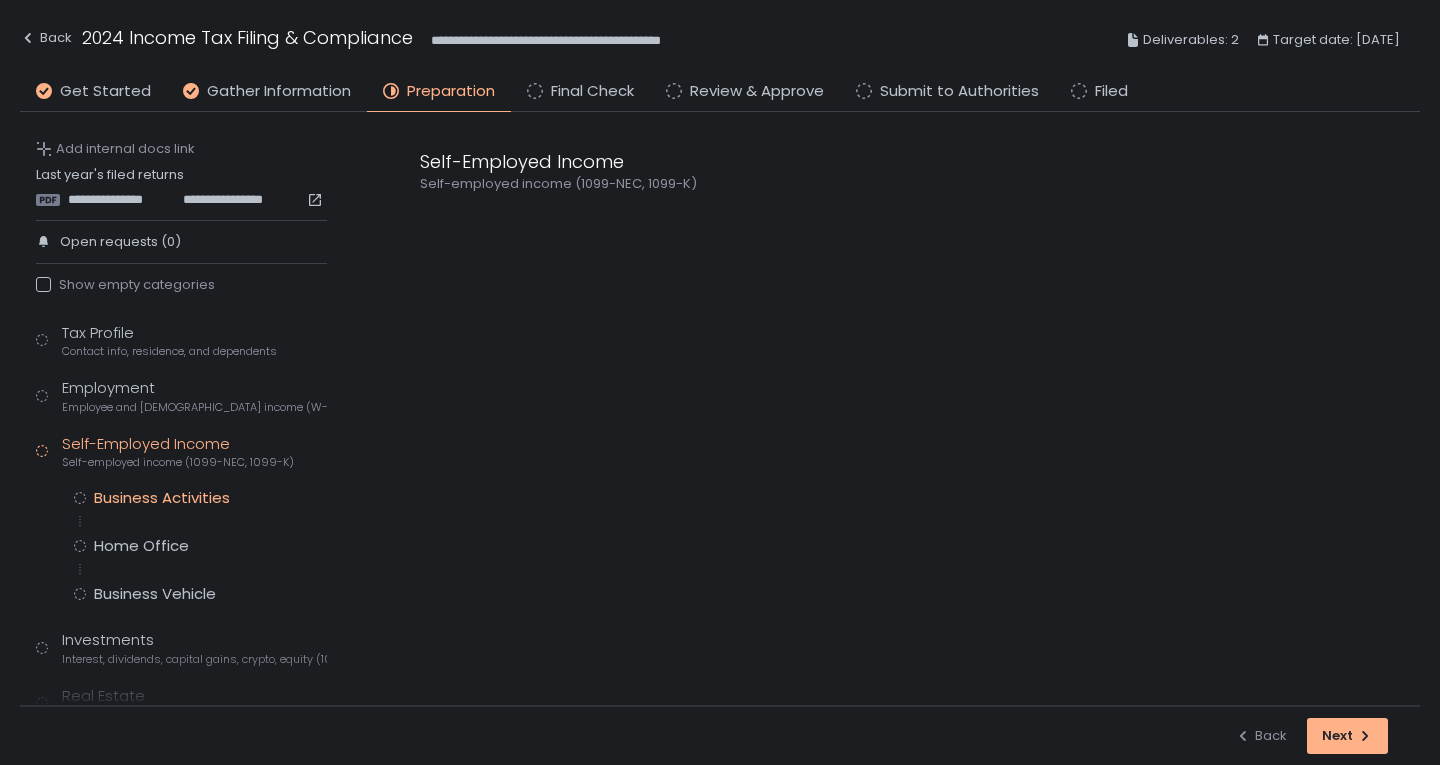 click on "Business Activities" 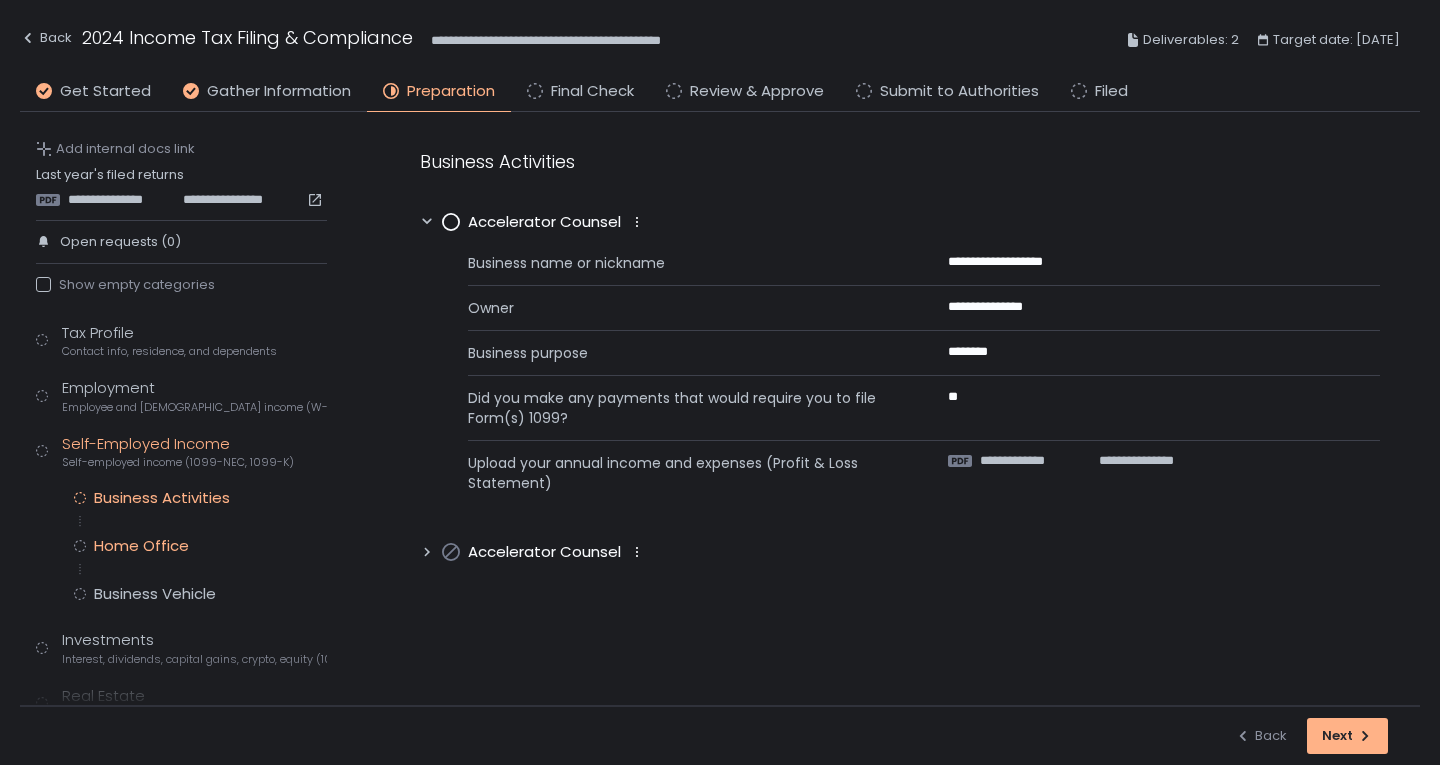 click on "Home Office" 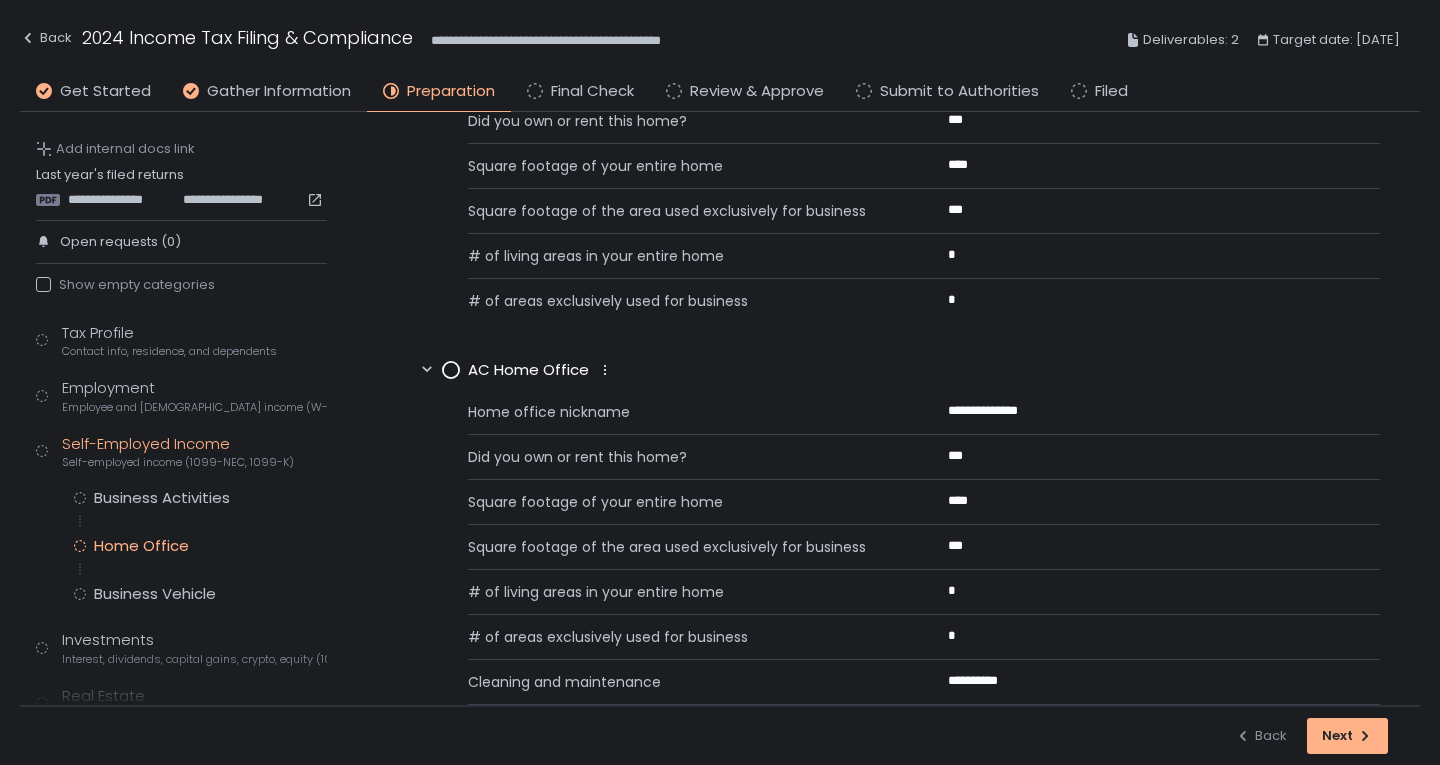 scroll, scrollTop: 200, scrollLeft: 0, axis: vertical 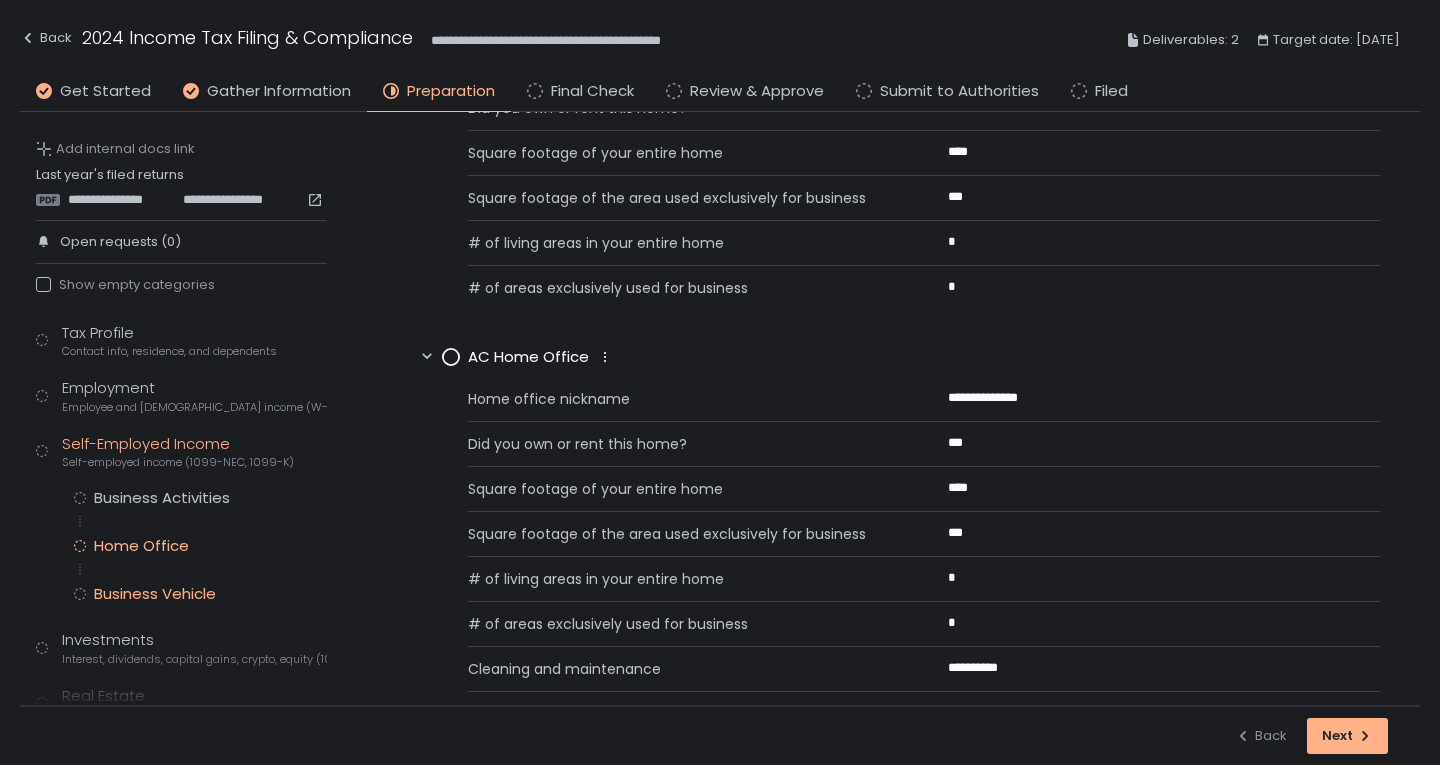 click on "Business Vehicle" 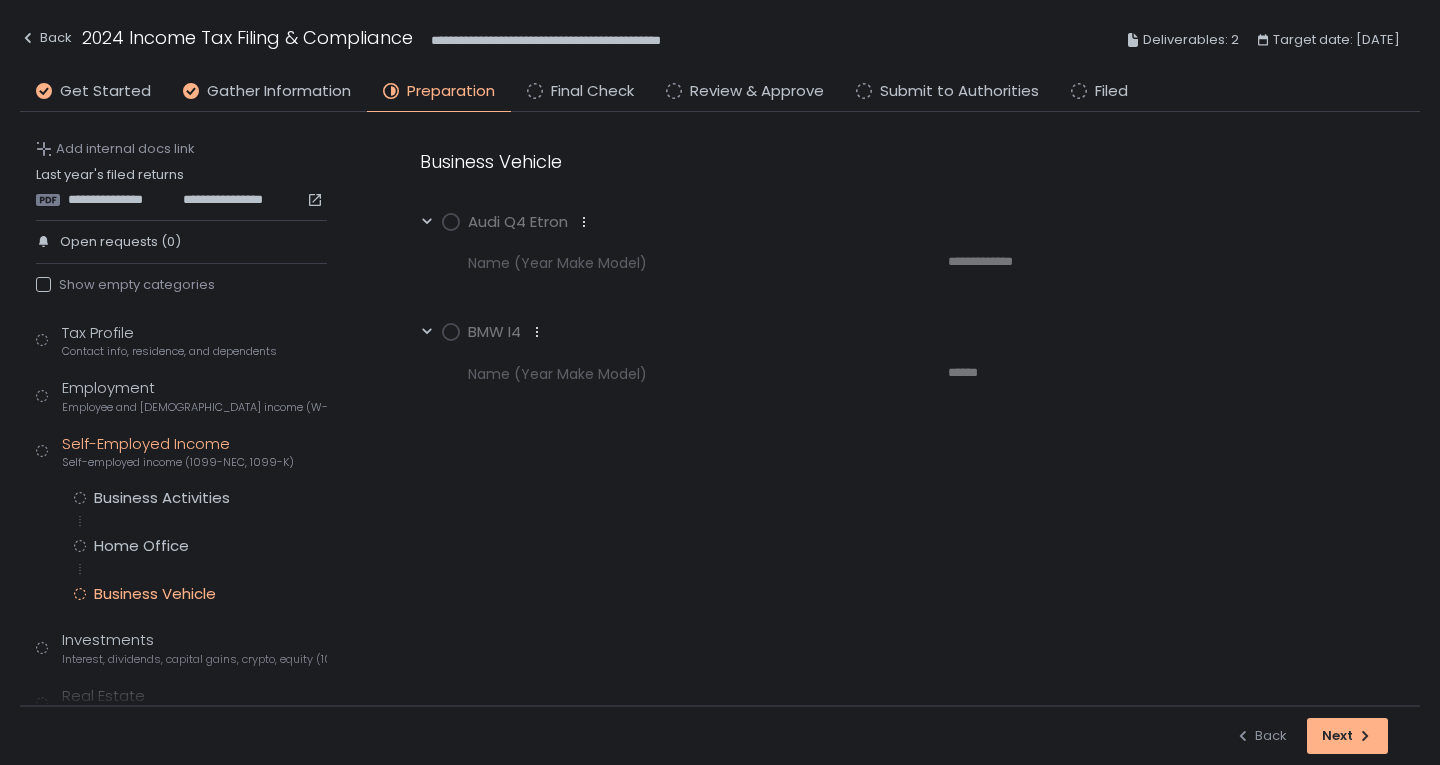 scroll, scrollTop: 0, scrollLeft: 0, axis: both 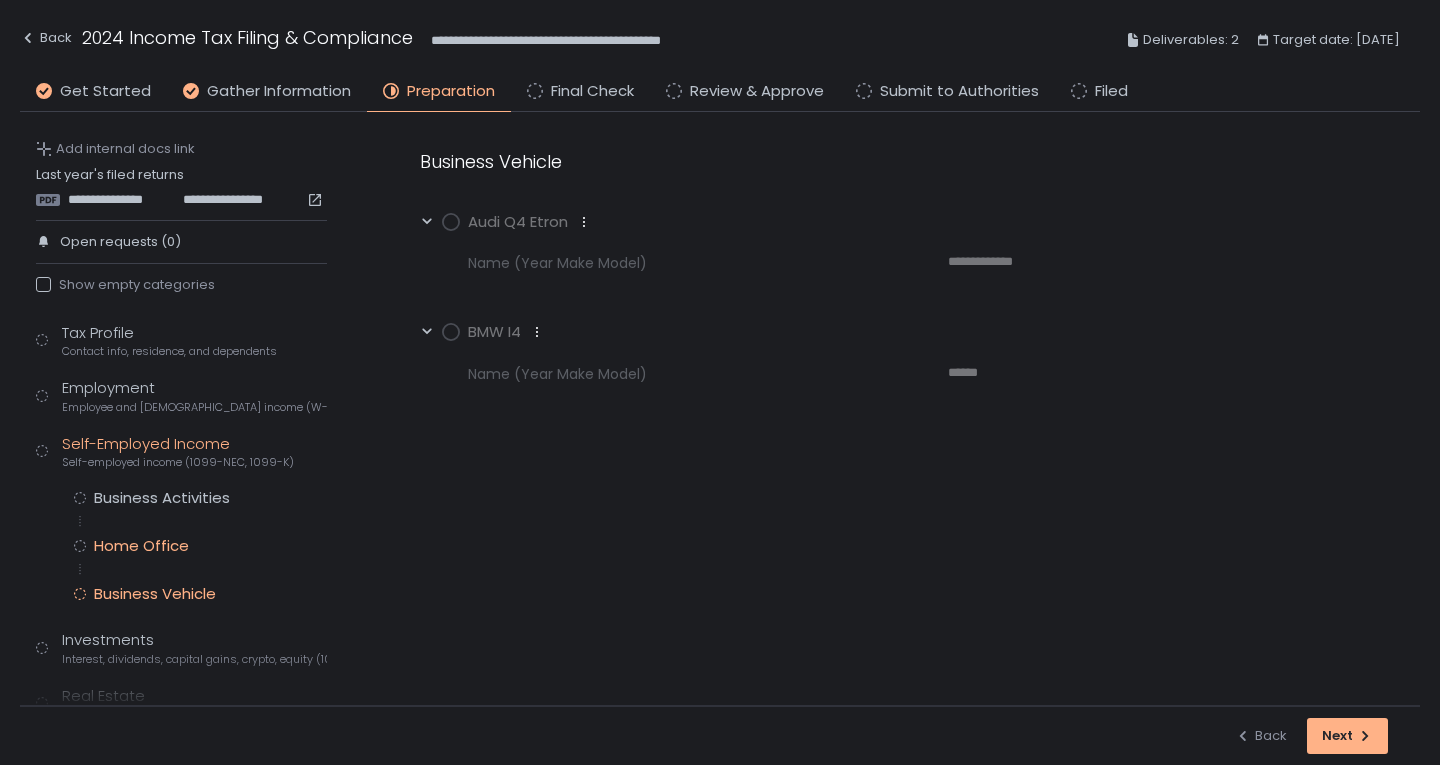 click on "Home Office" 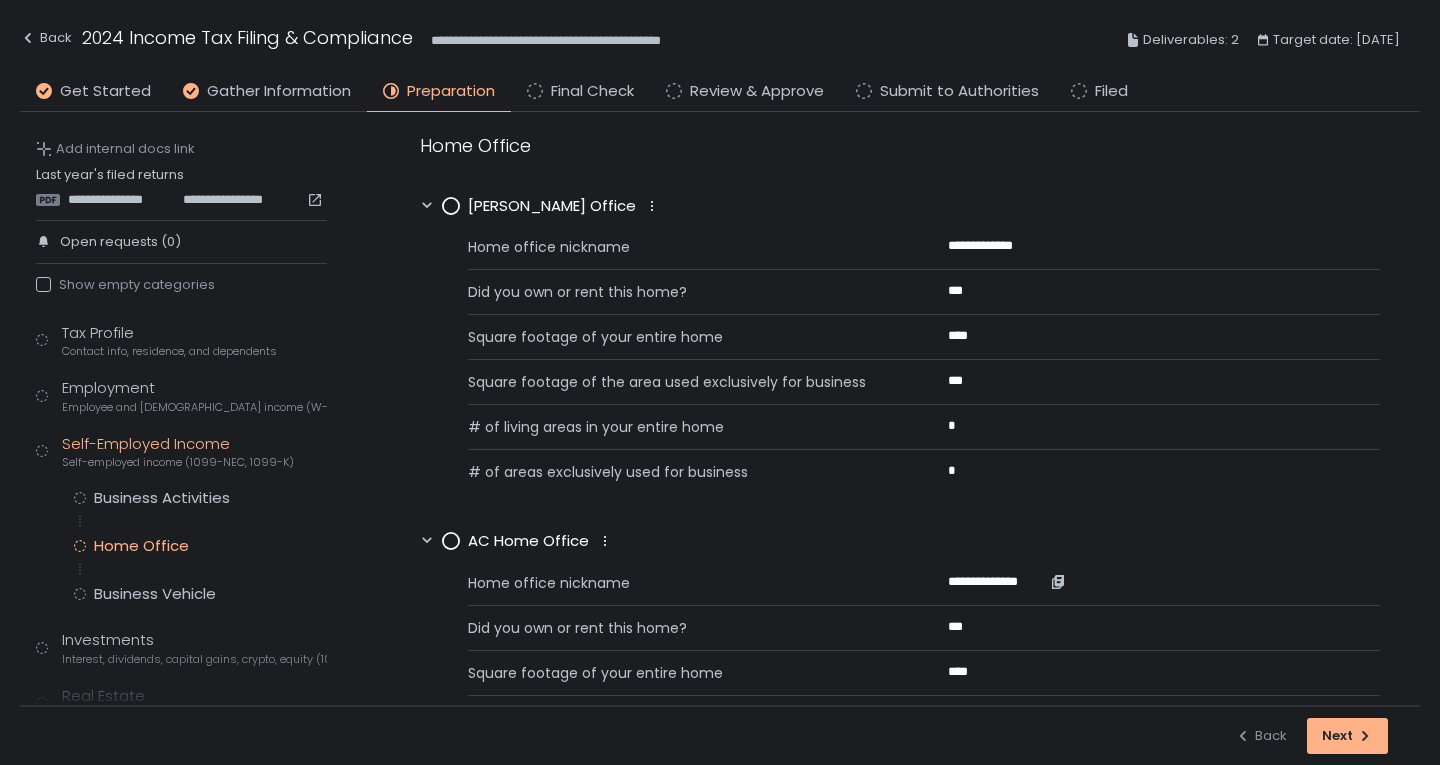 scroll, scrollTop: 0, scrollLeft: 0, axis: both 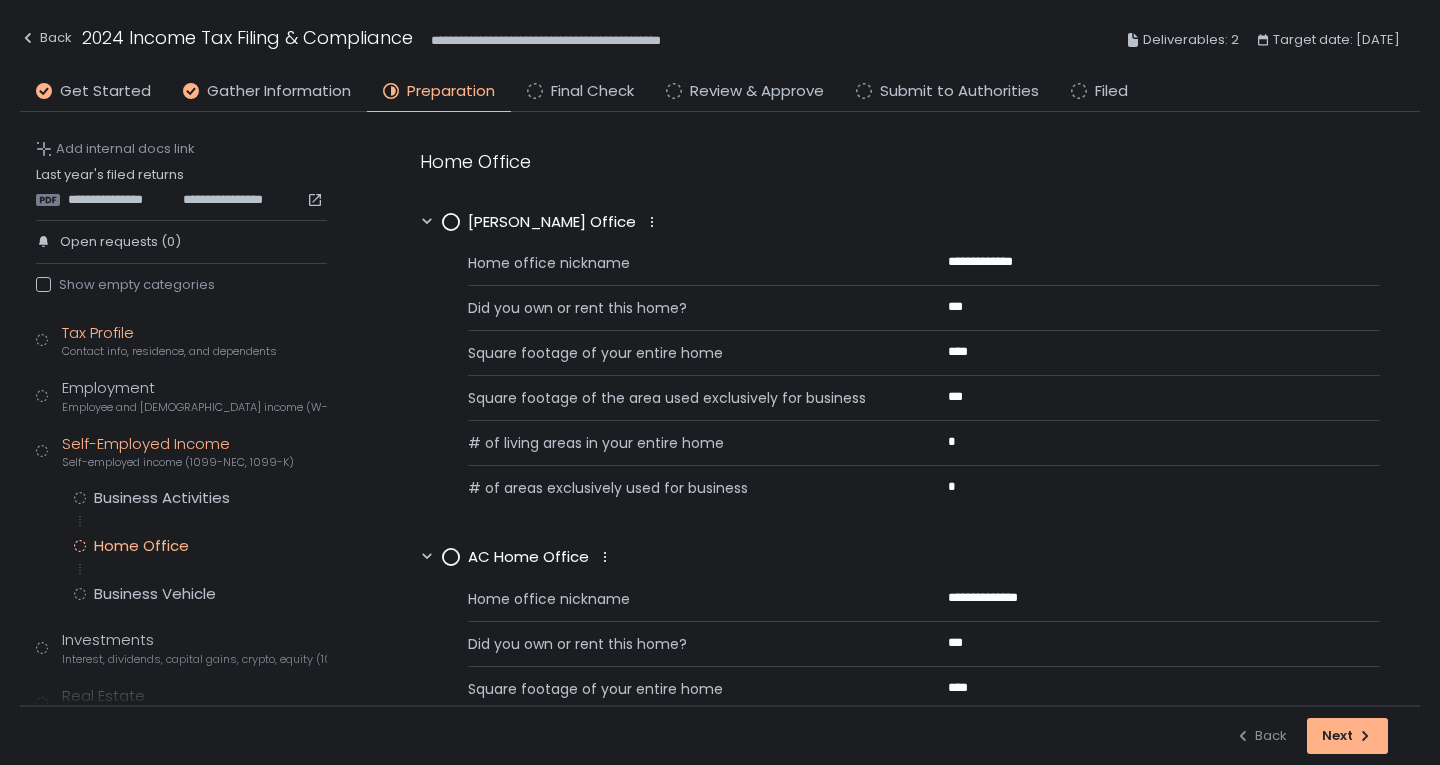 click on "Tax Profile Contact info, residence, and dependents" 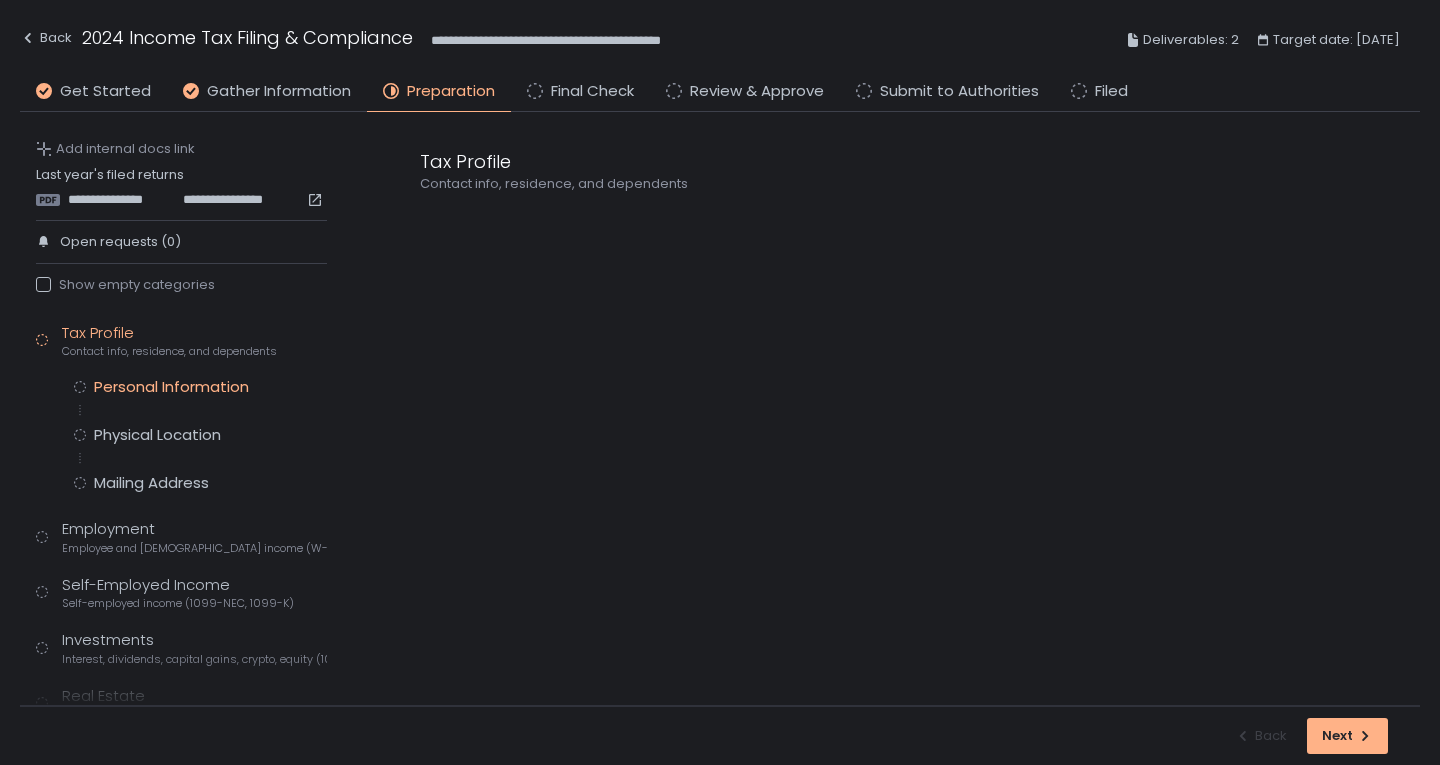 click on "Personal Information" at bounding box center (200, 387) 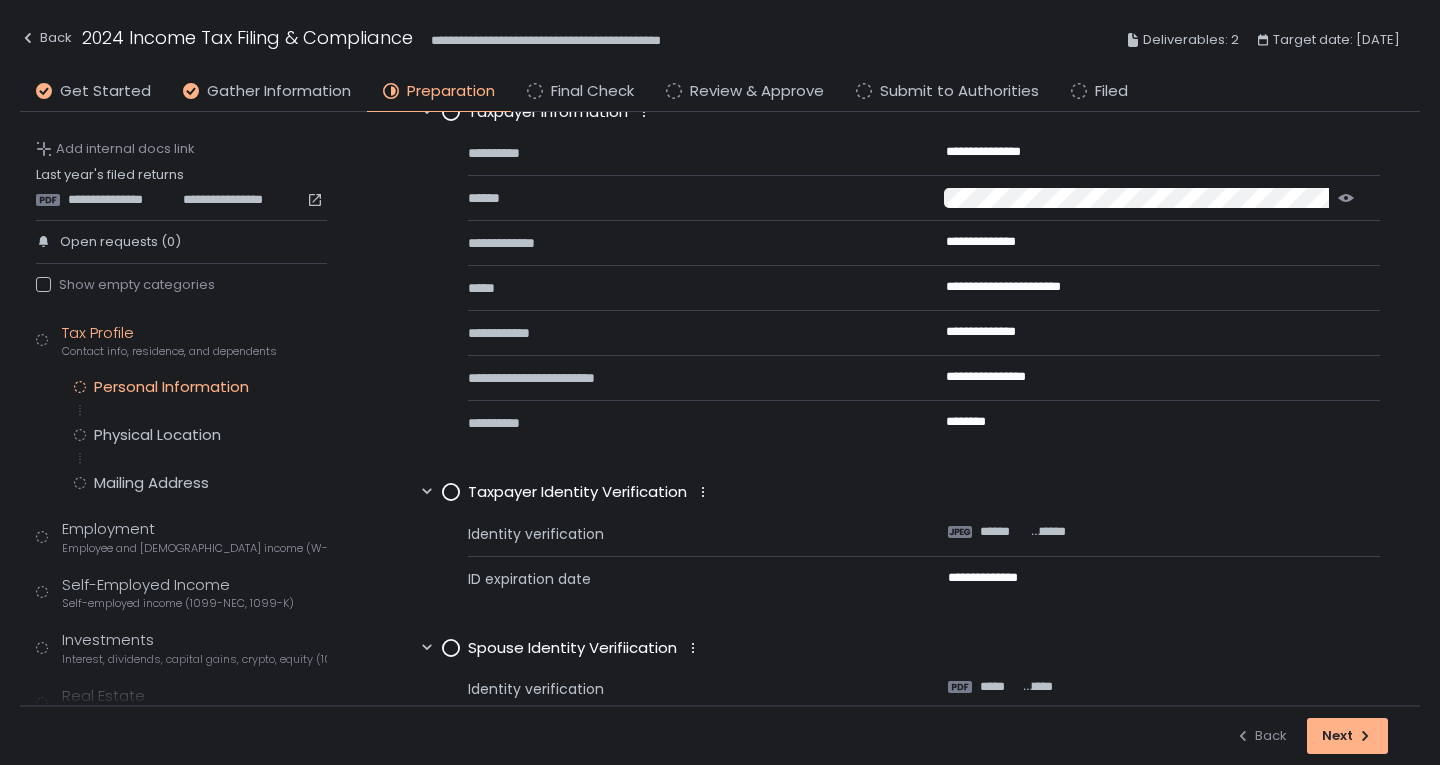 scroll, scrollTop: 100, scrollLeft: 0, axis: vertical 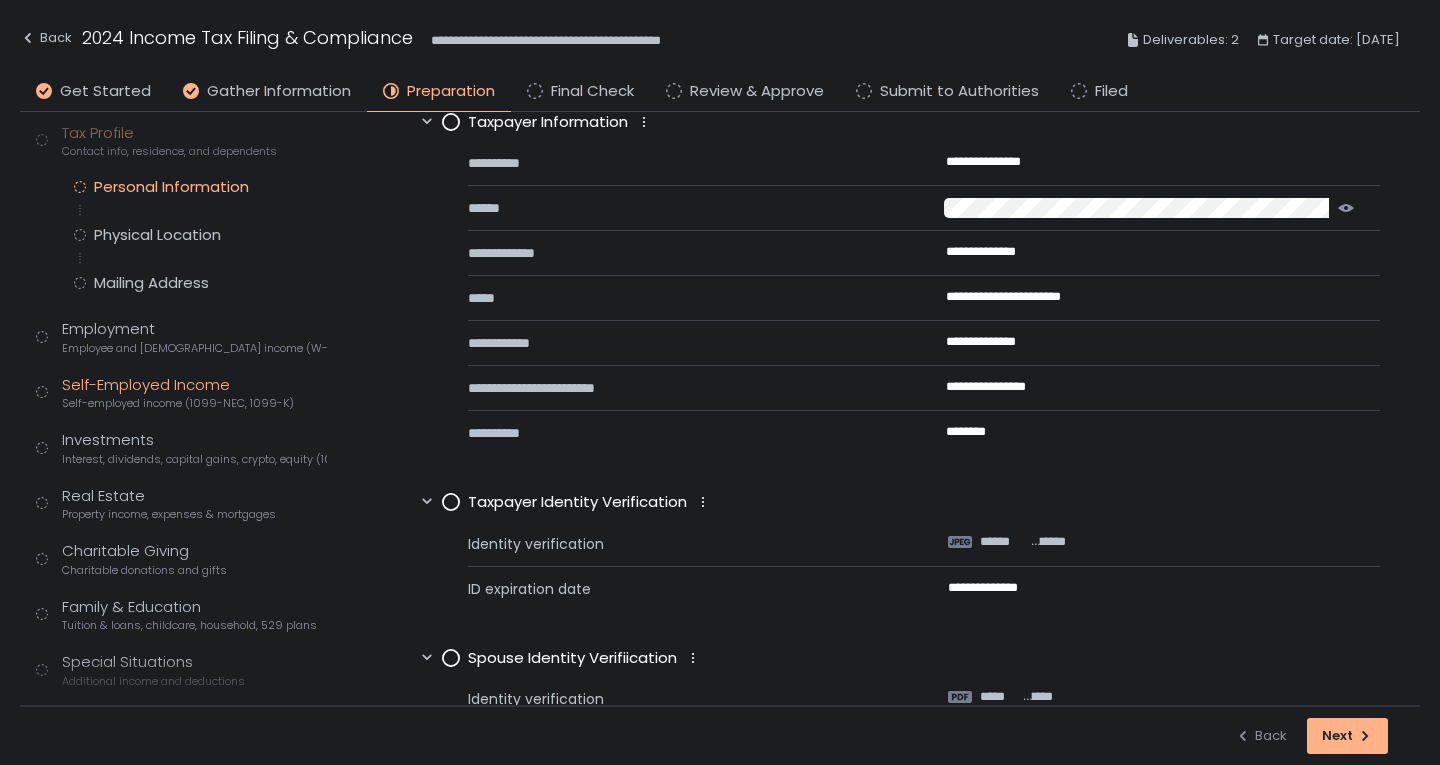click on "Self-Employed Income Self-employed income (1099-NEC, 1099-K)" 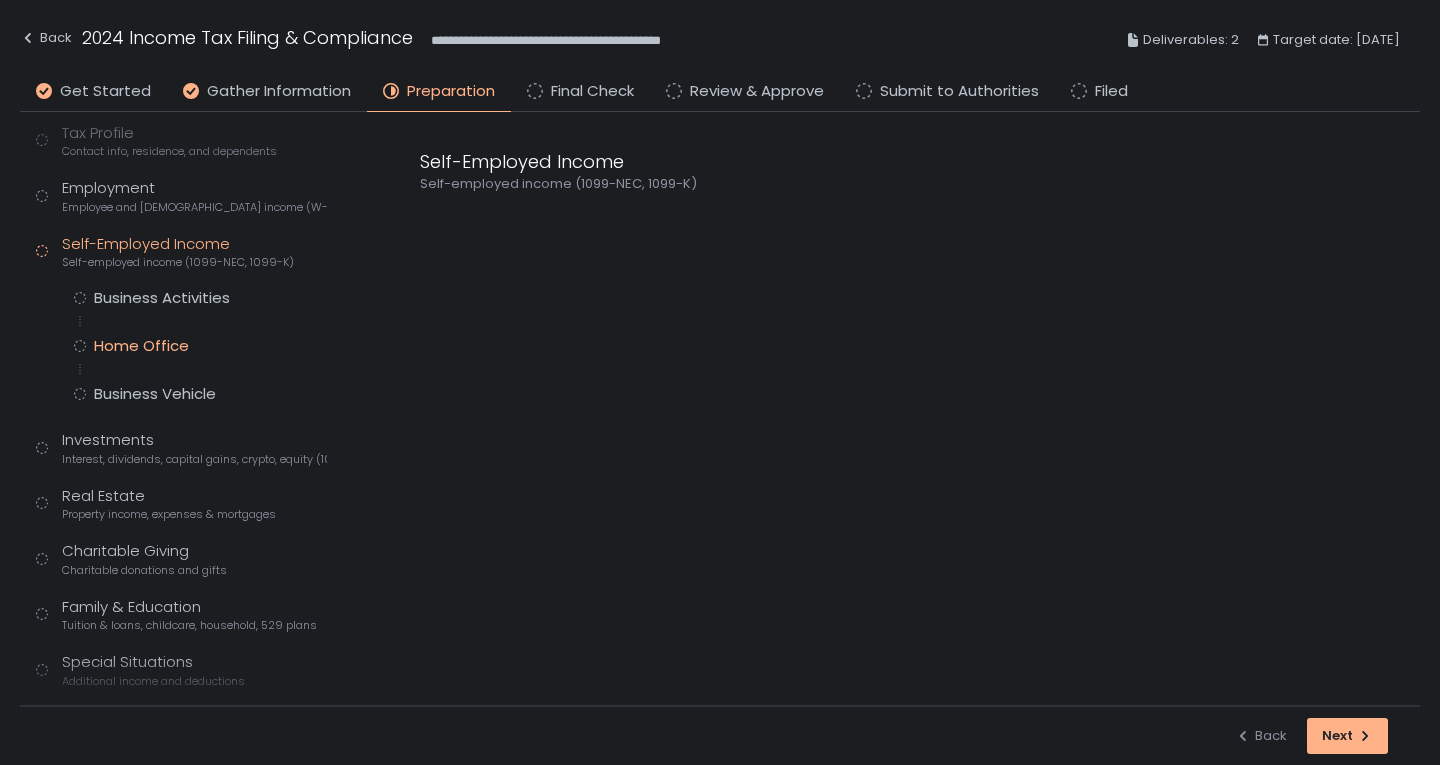 drag, startPoint x: 176, startPoint y: 346, endPoint x: 221, endPoint y: 336, distance: 46.09772 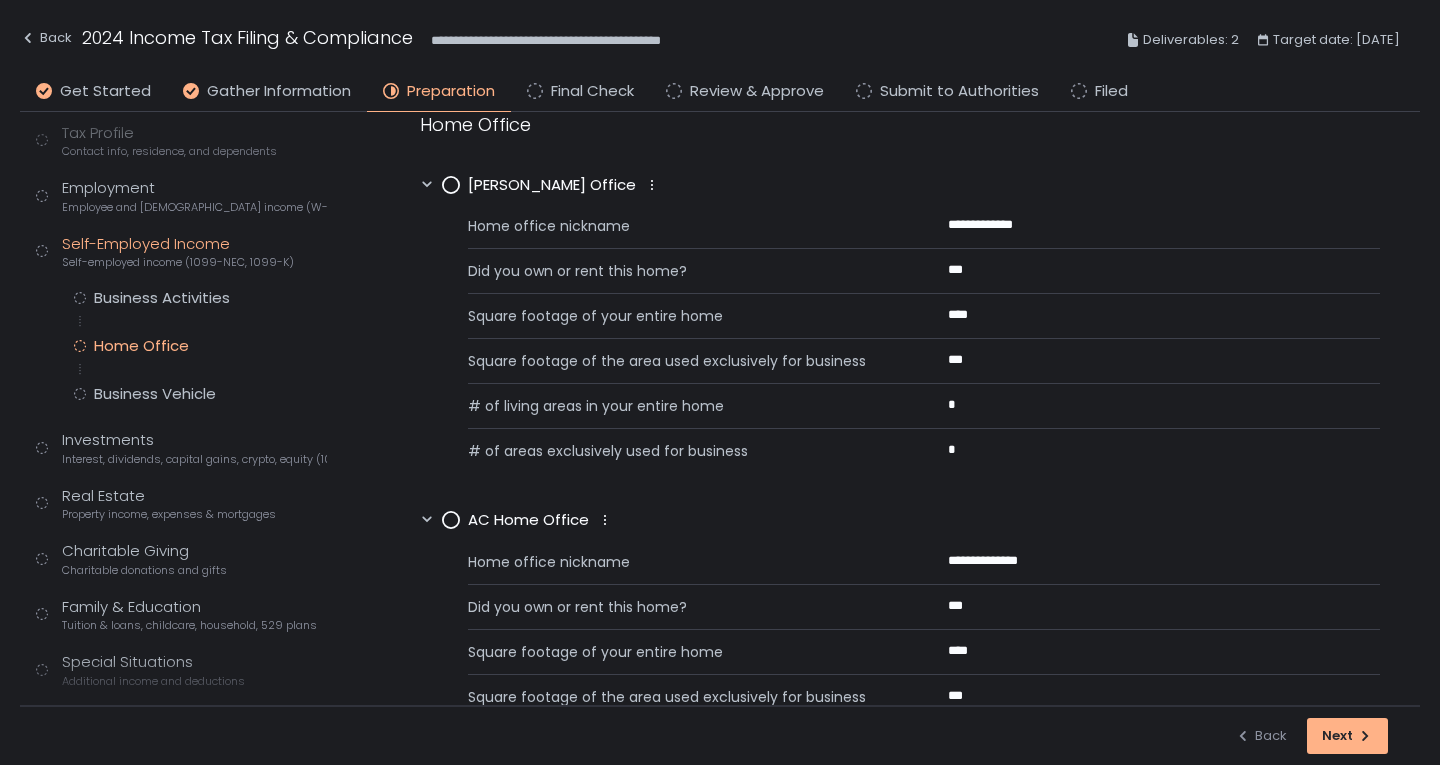scroll, scrollTop: 0, scrollLeft: 0, axis: both 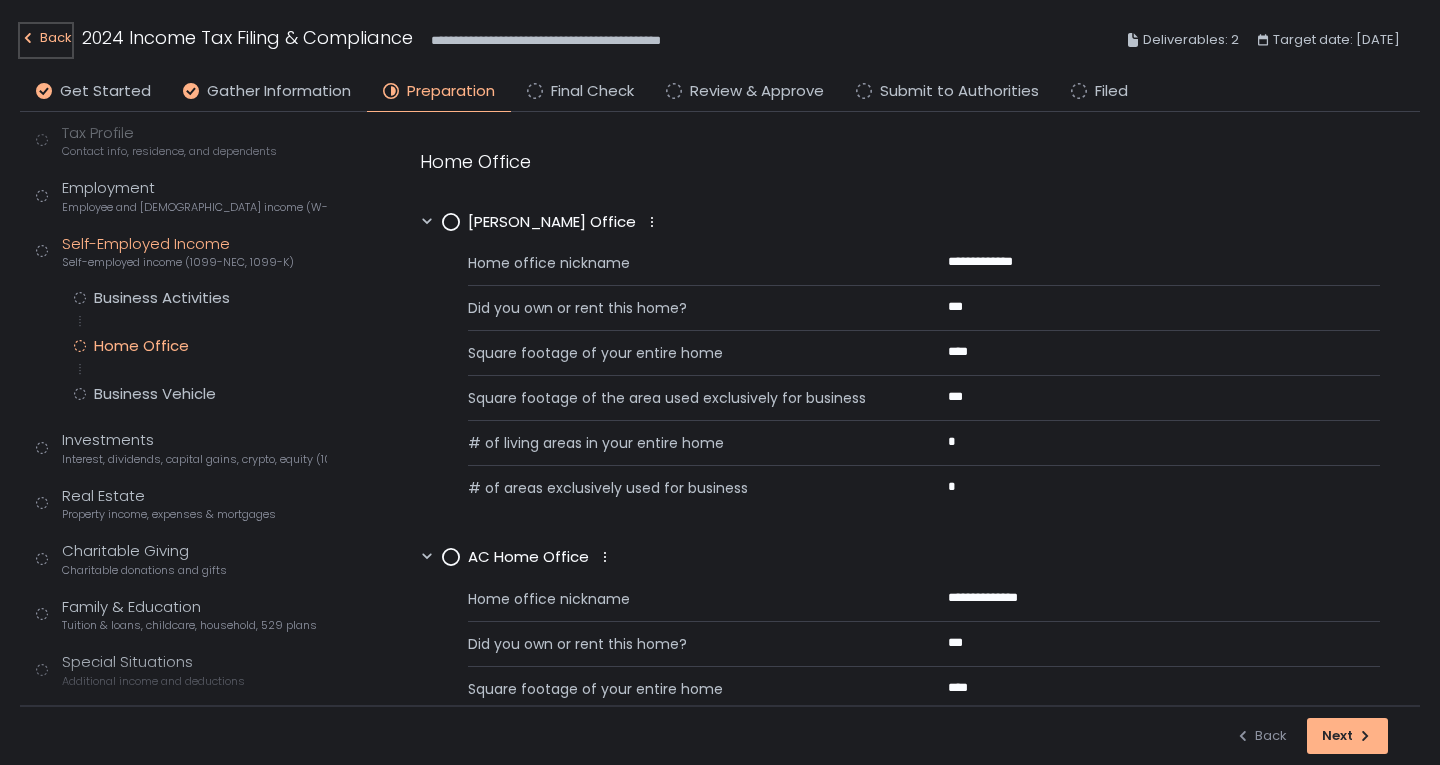 click on "Back" 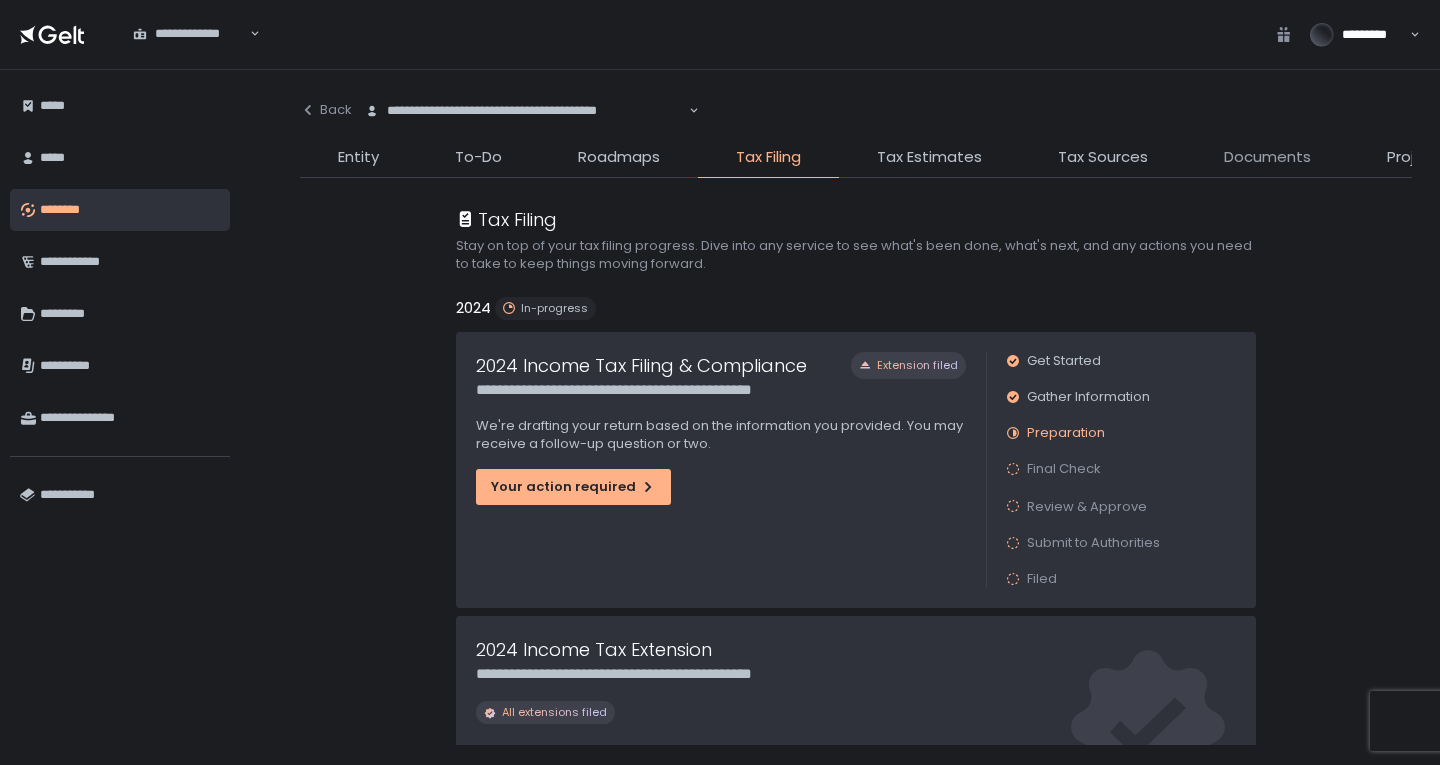 click on "Documents" at bounding box center [1267, 157] 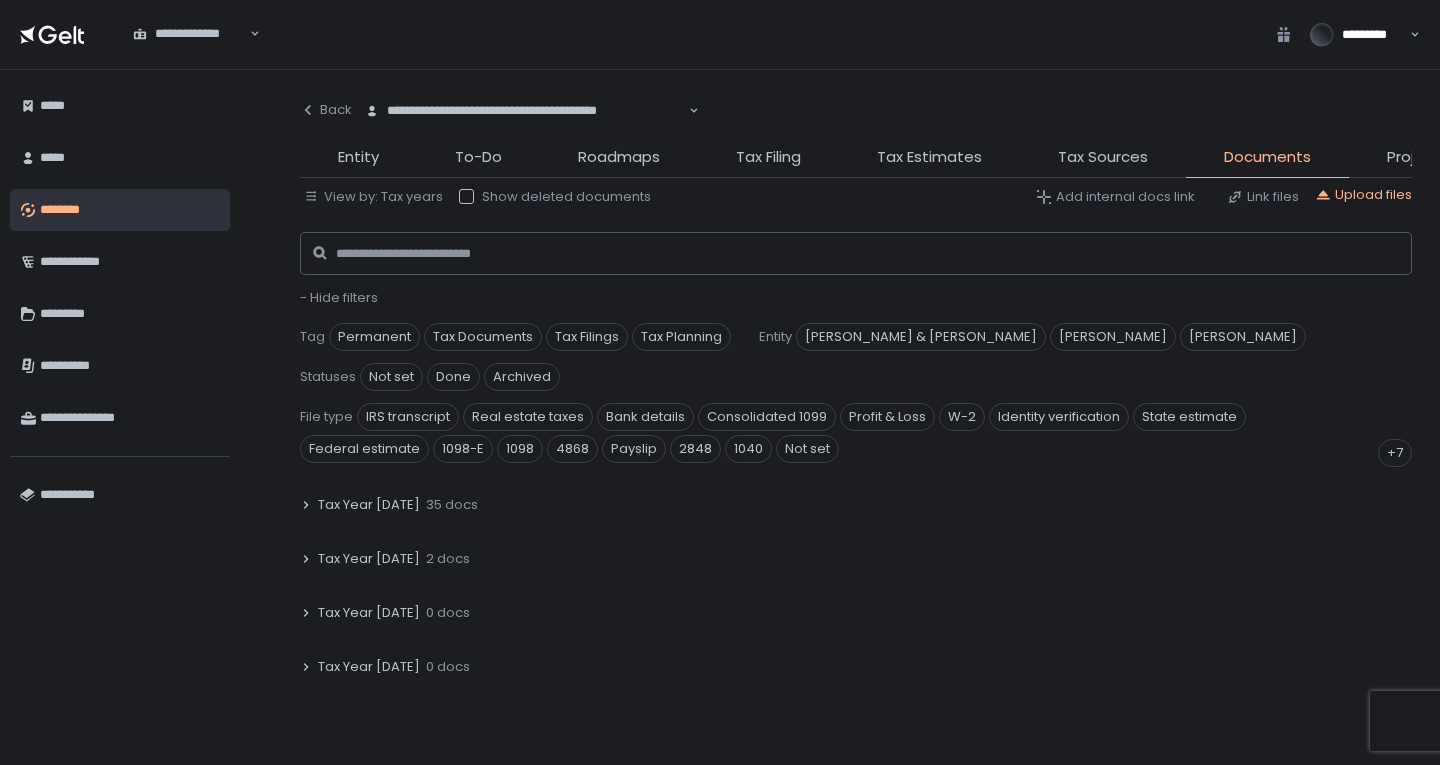 scroll, scrollTop: 400, scrollLeft: 0, axis: vertical 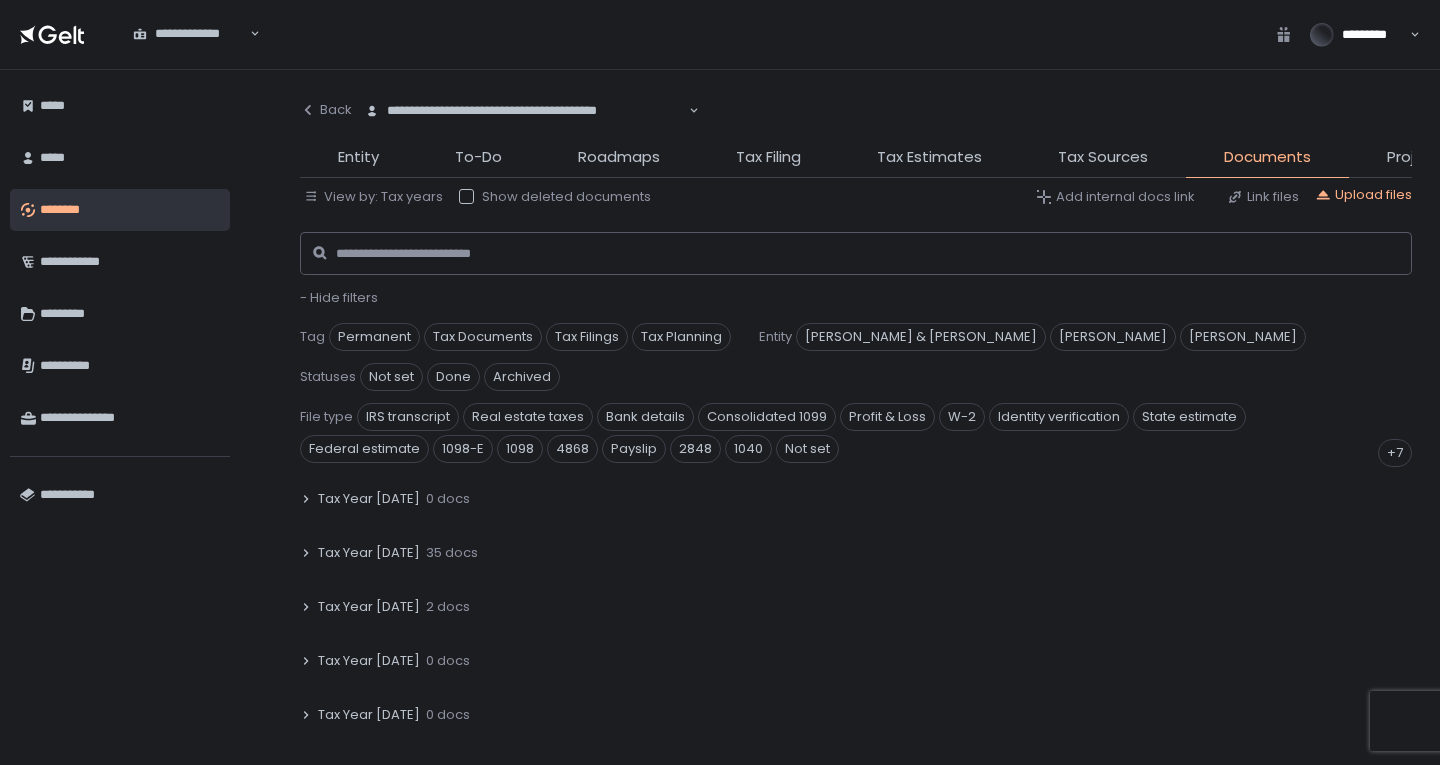 click on "35 docs" 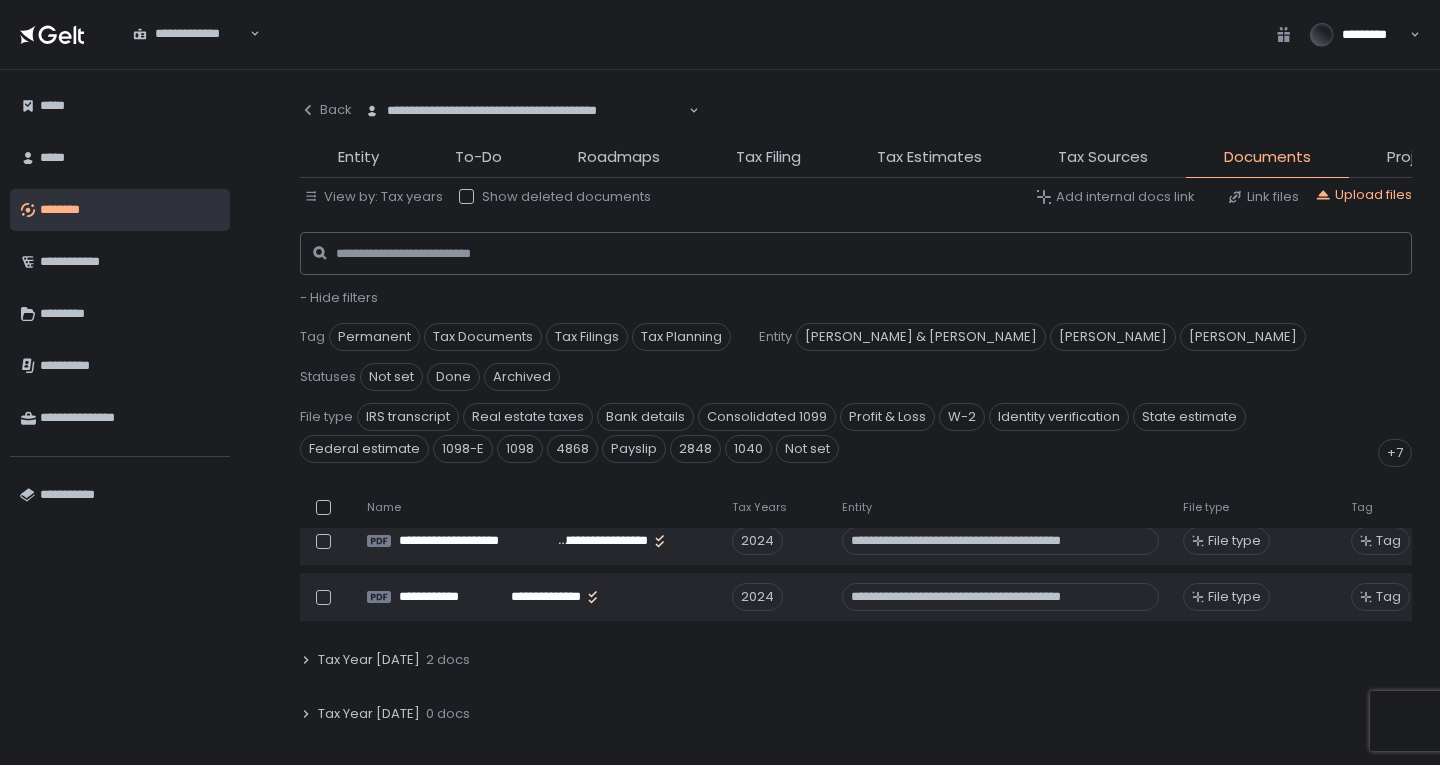 scroll, scrollTop: 2400, scrollLeft: 0, axis: vertical 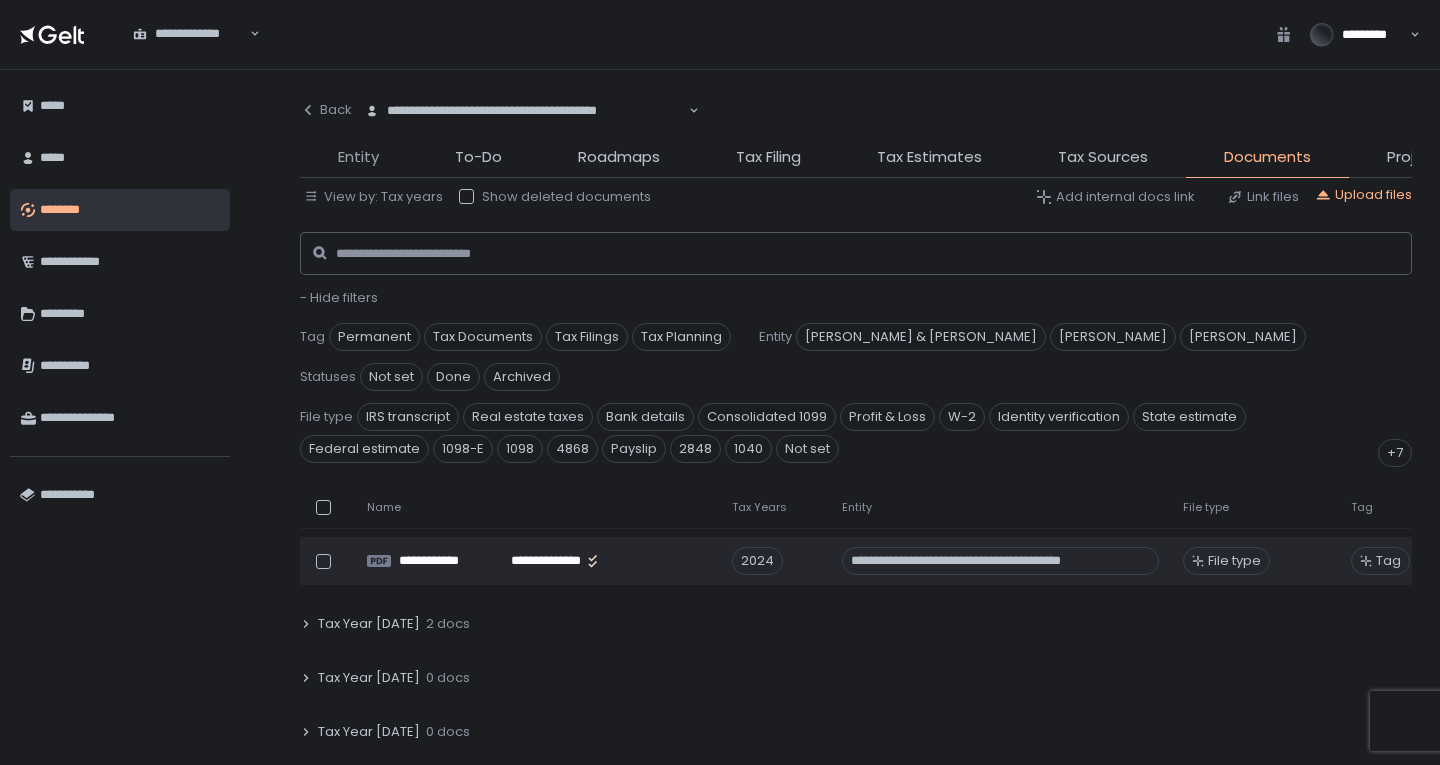 click on "Entity" at bounding box center (358, 157) 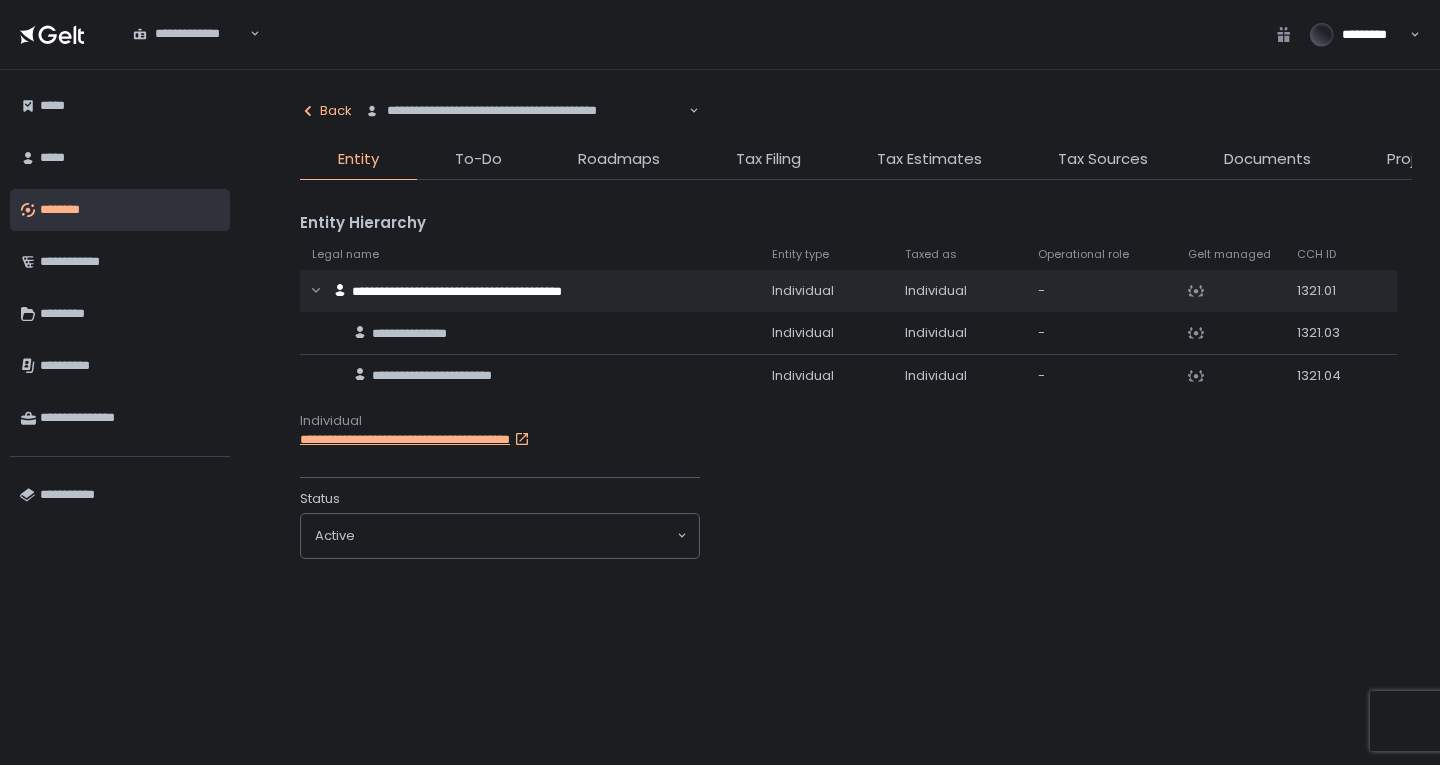 click 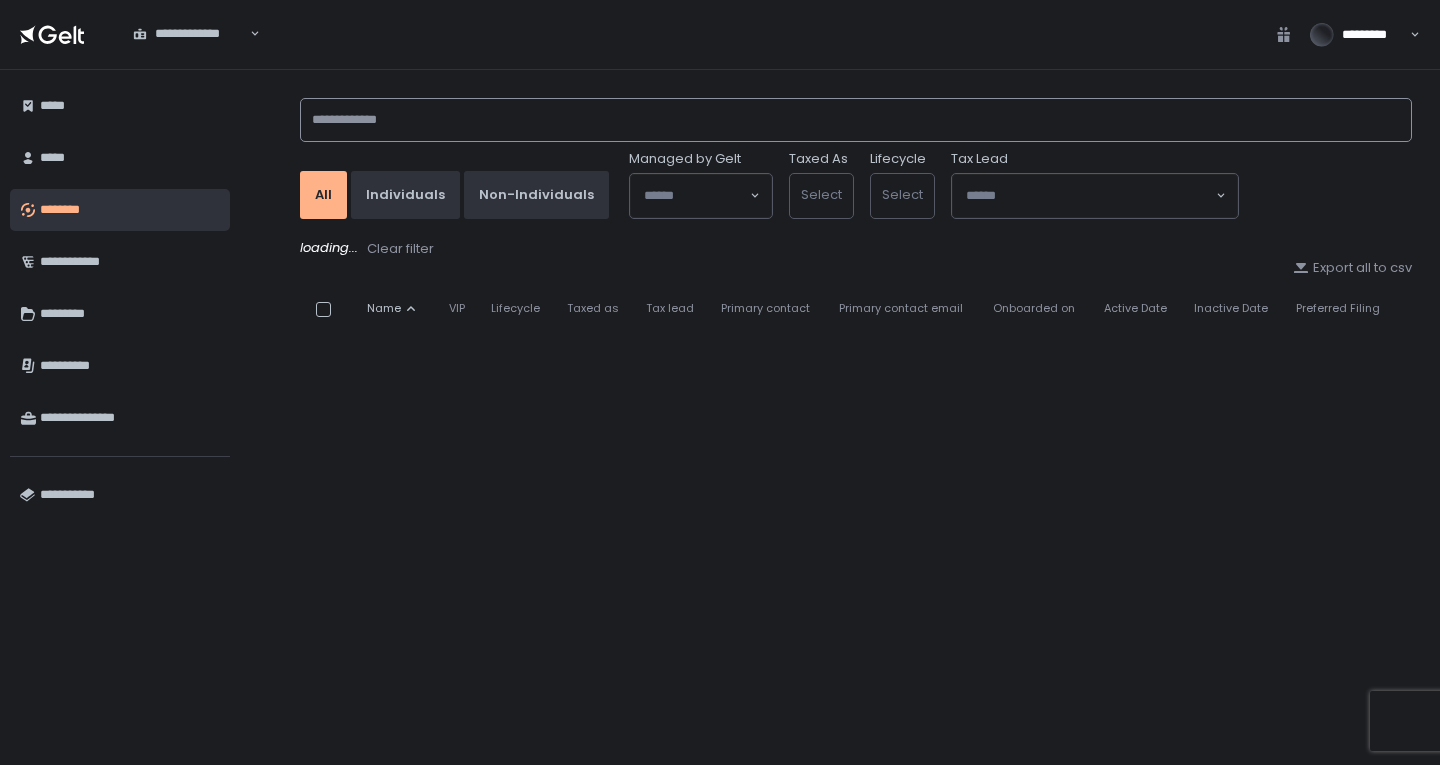click 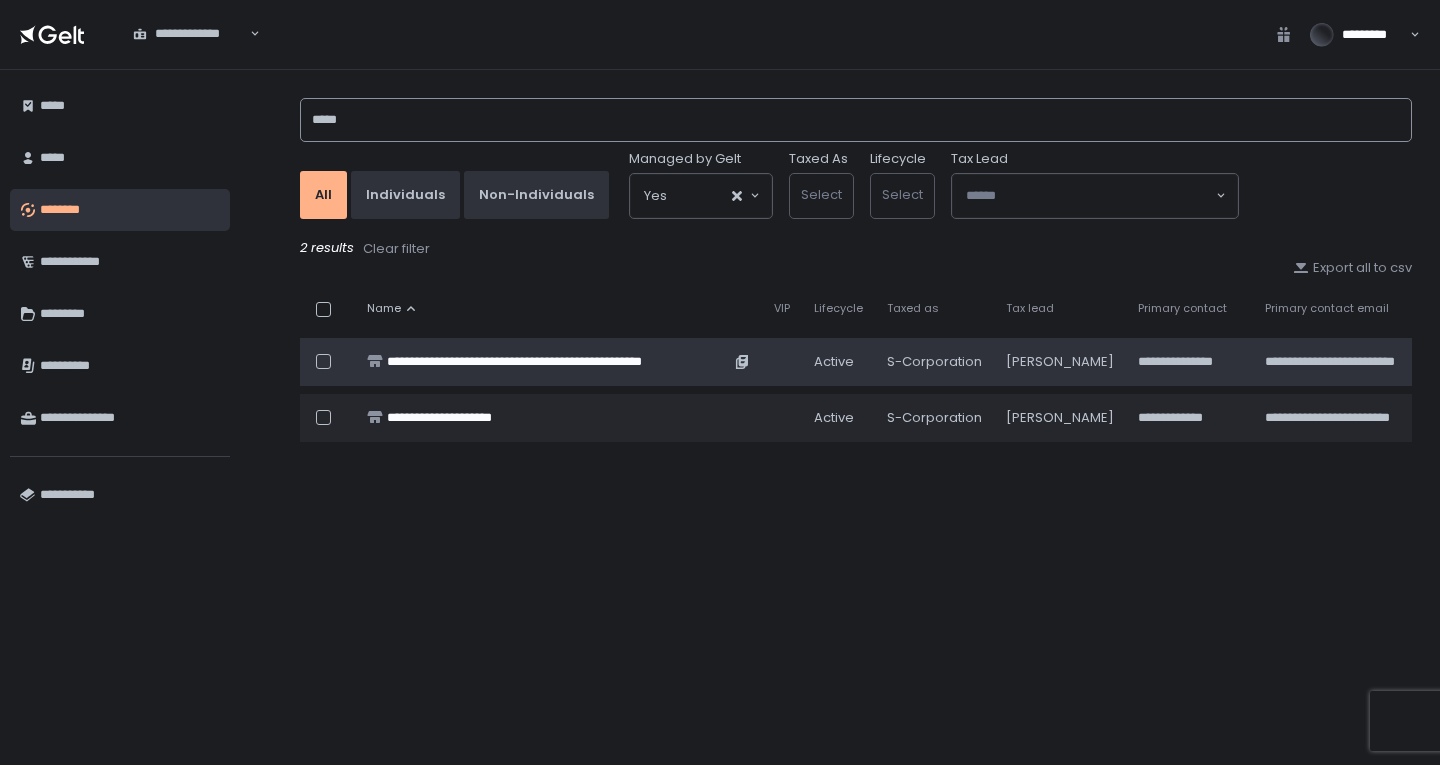 type on "*****" 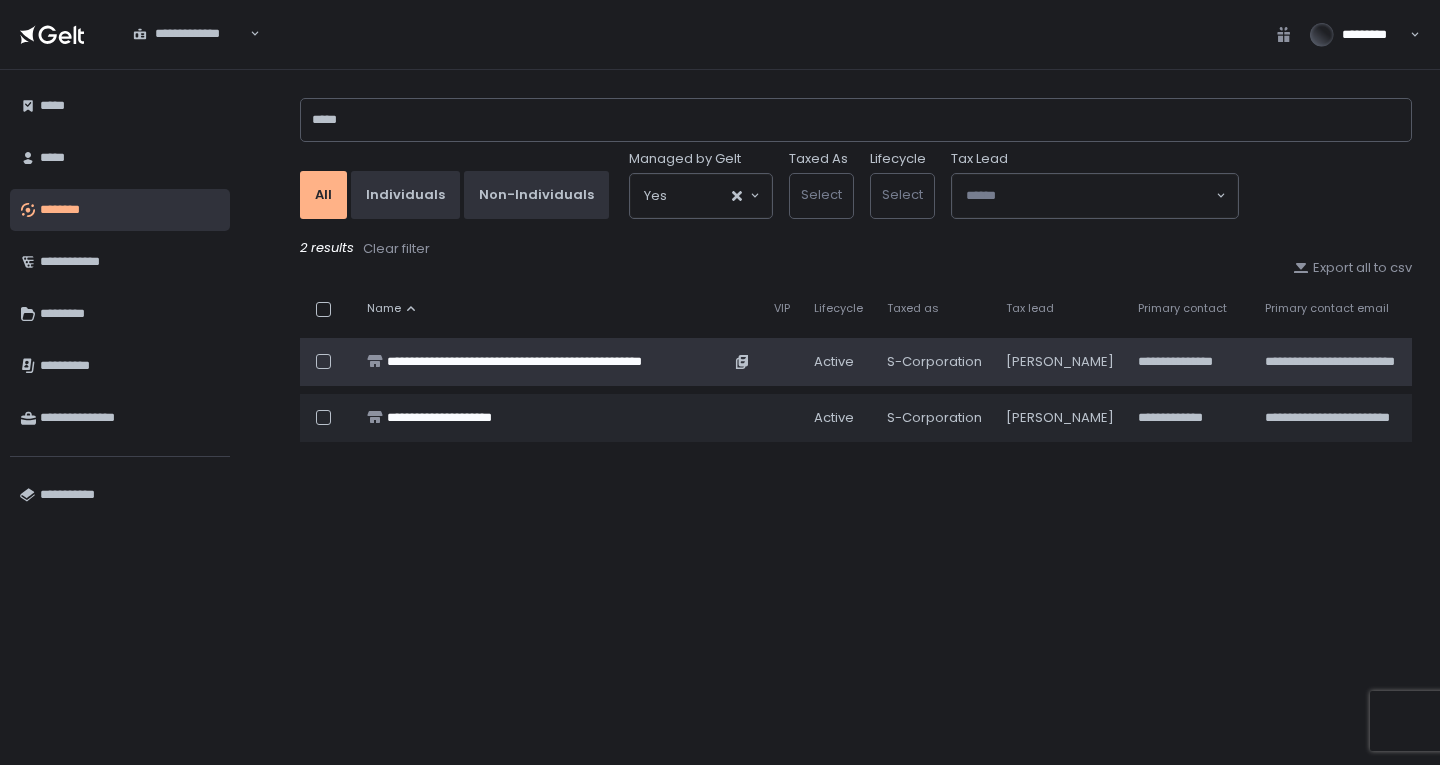 click on "**********" at bounding box center (558, 362) 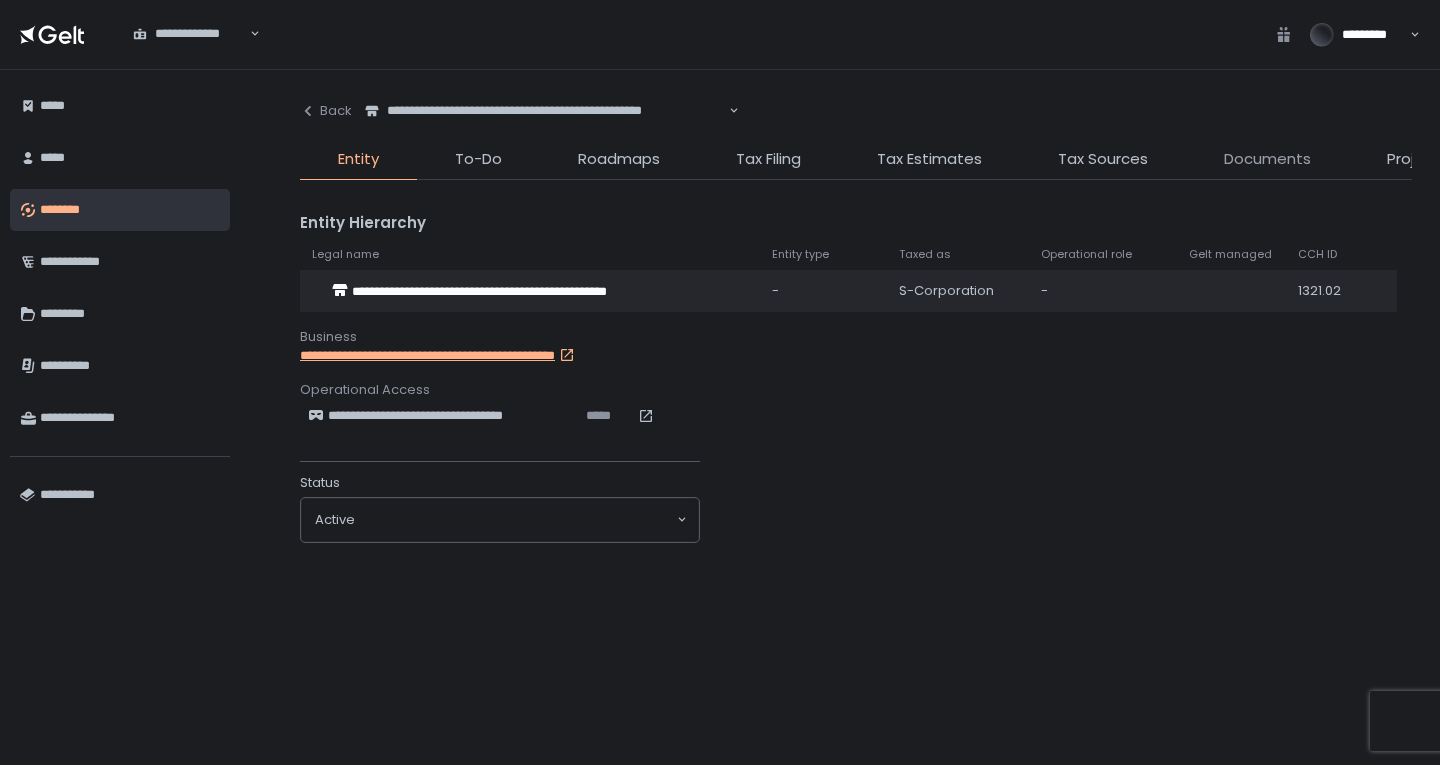 click on "Documents" at bounding box center (1267, 159) 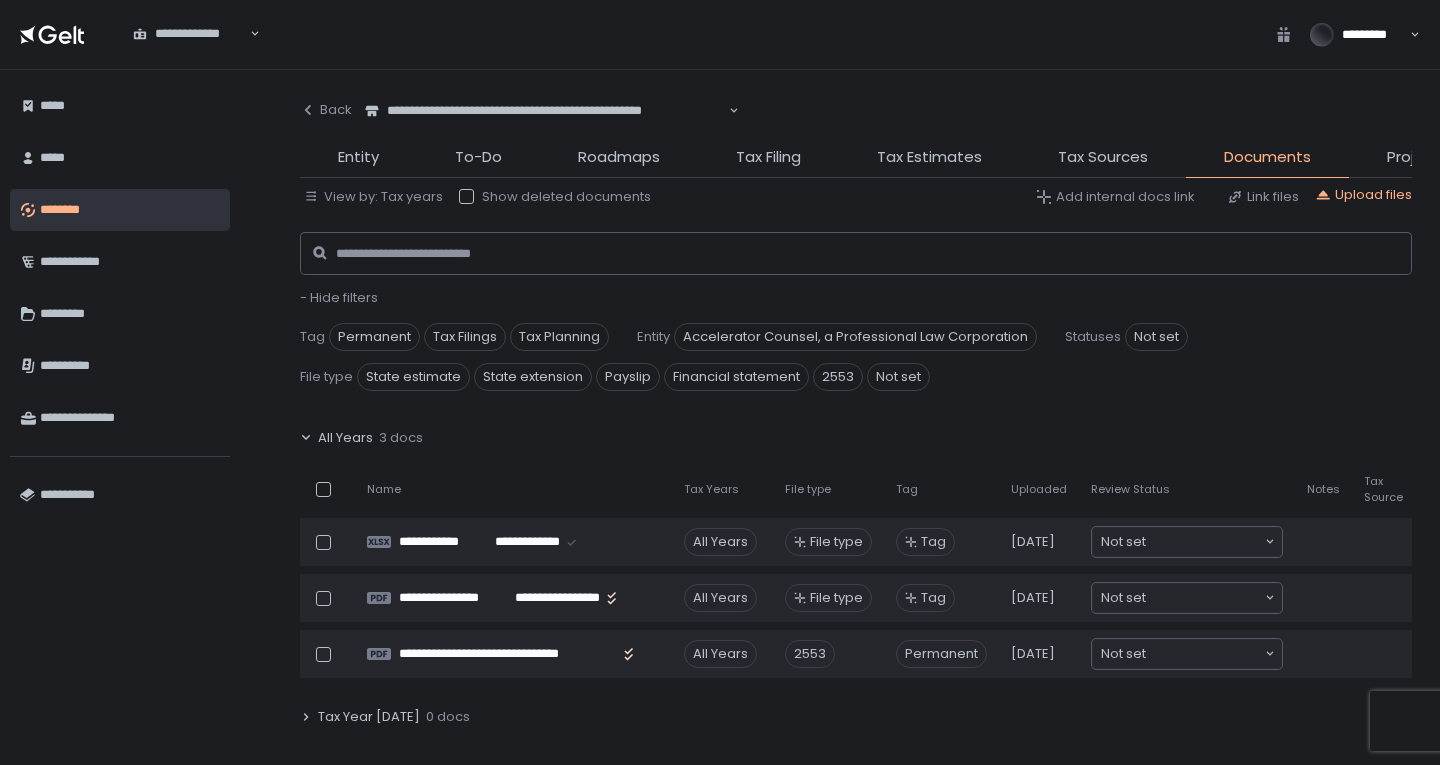 scroll, scrollTop: 100, scrollLeft: 0, axis: vertical 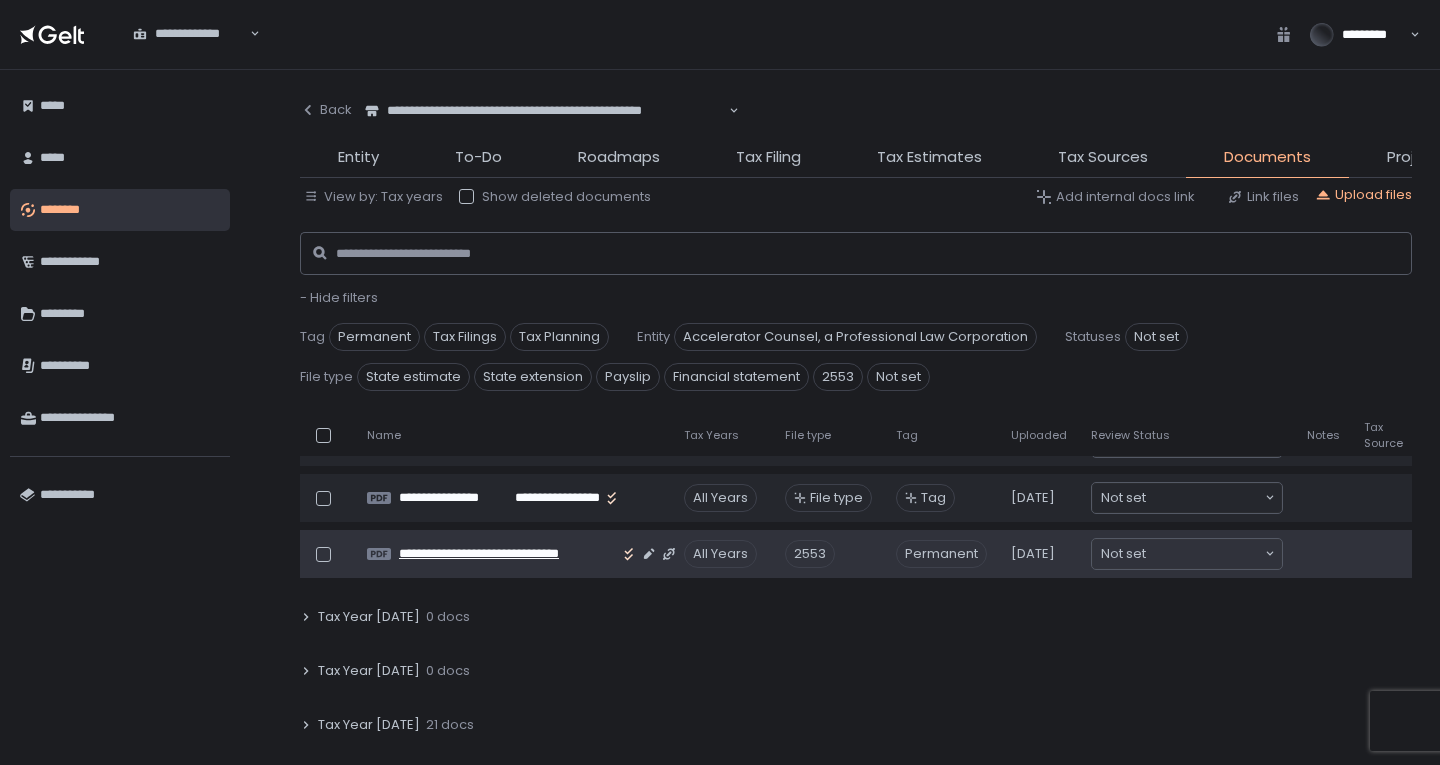 click on "**********" at bounding box center [508, 554] 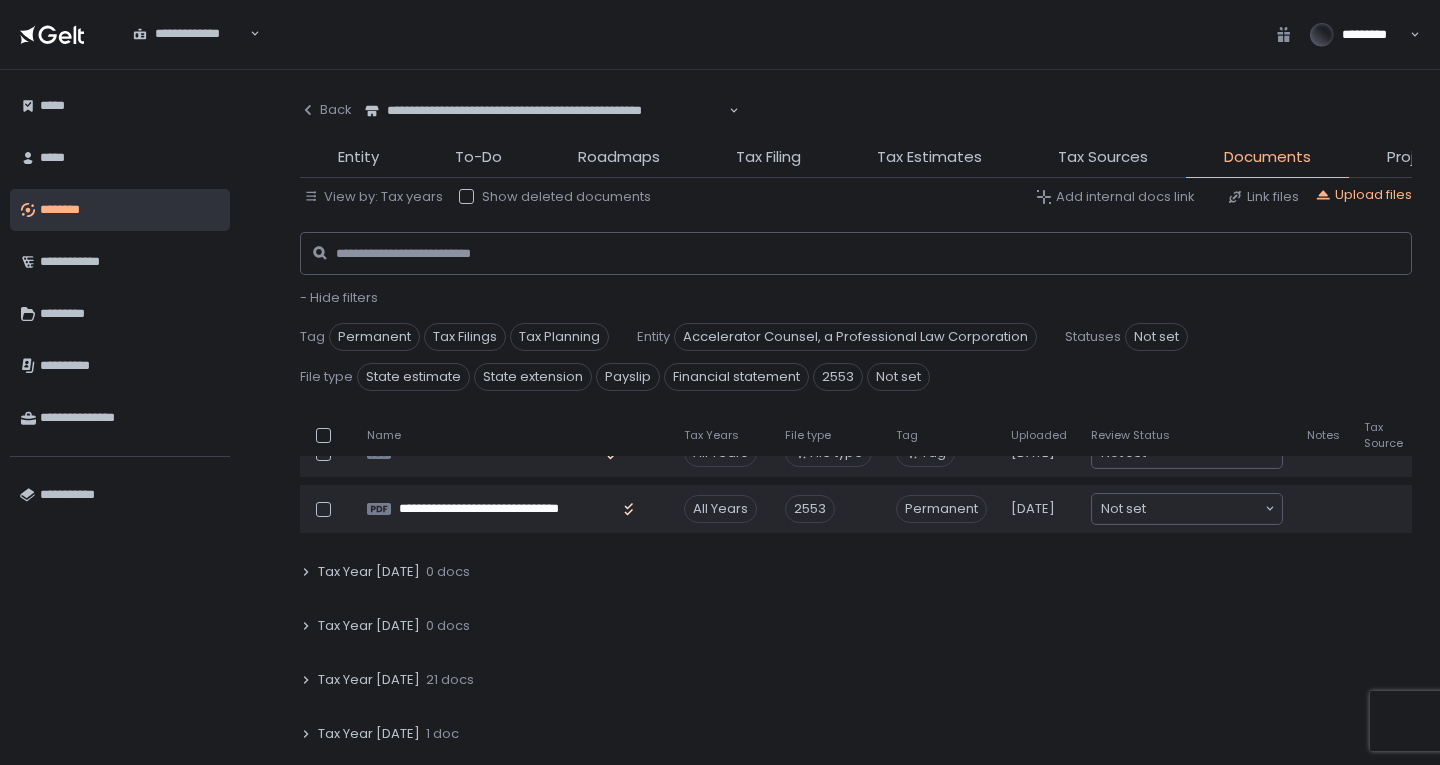 scroll, scrollTop: 0, scrollLeft: 0, axis: both 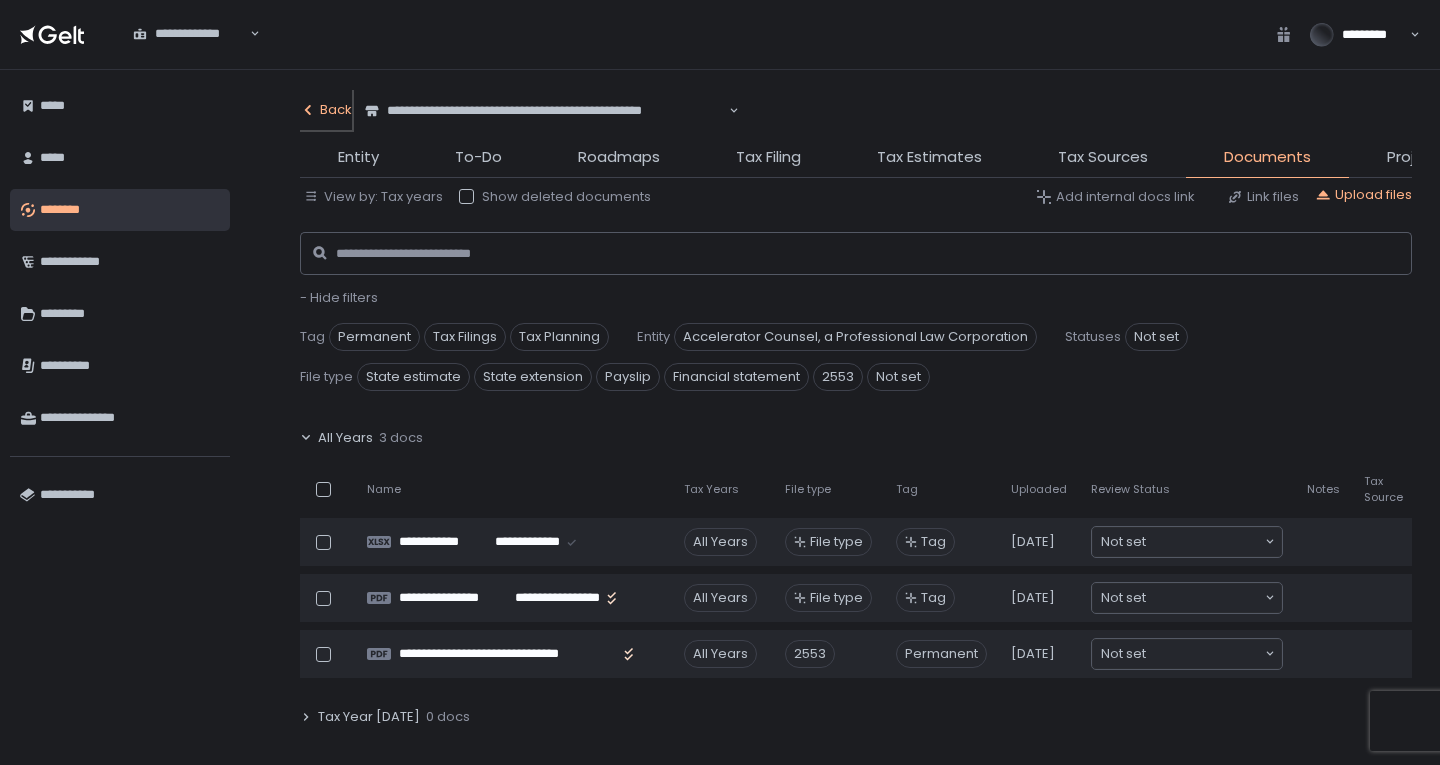 click on "Back" at bounding box center (326, 110) 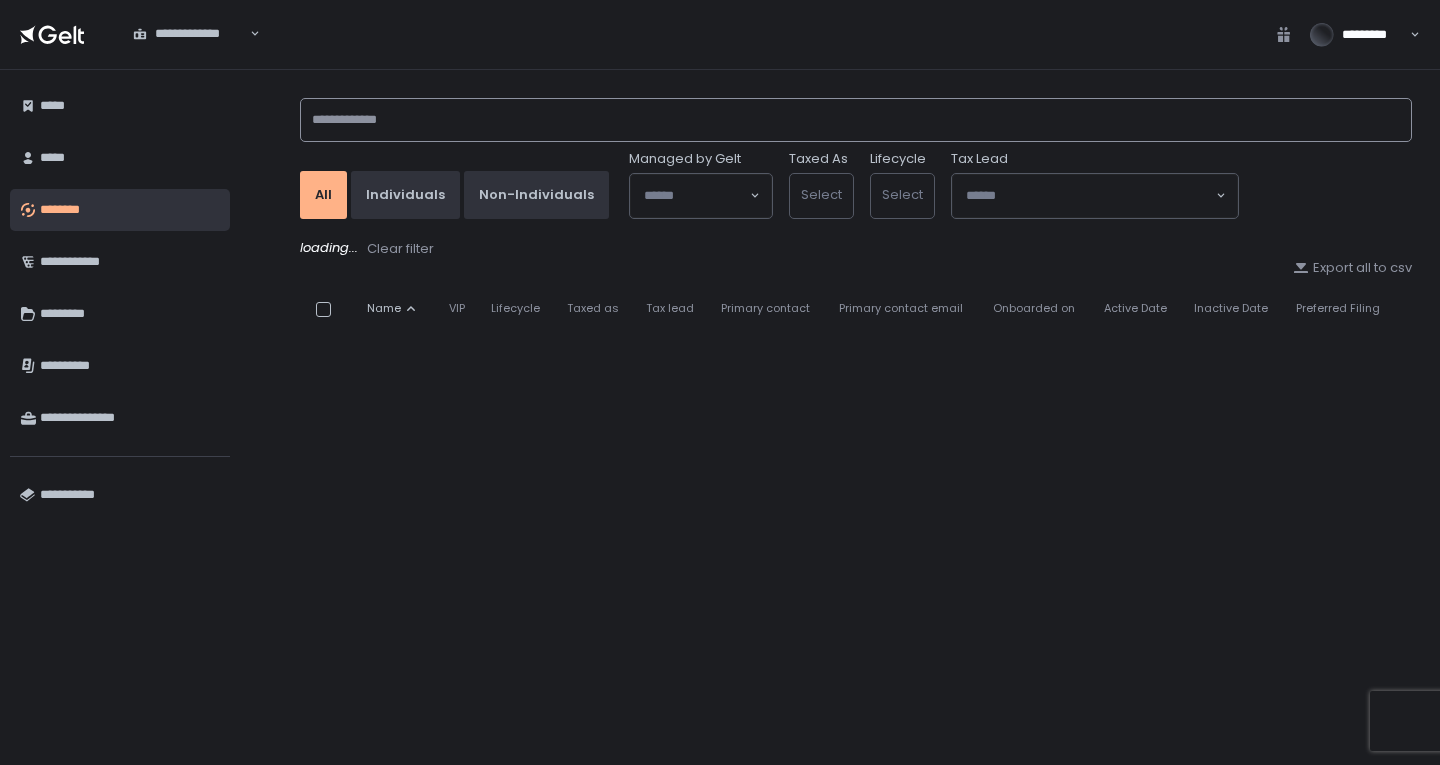 click 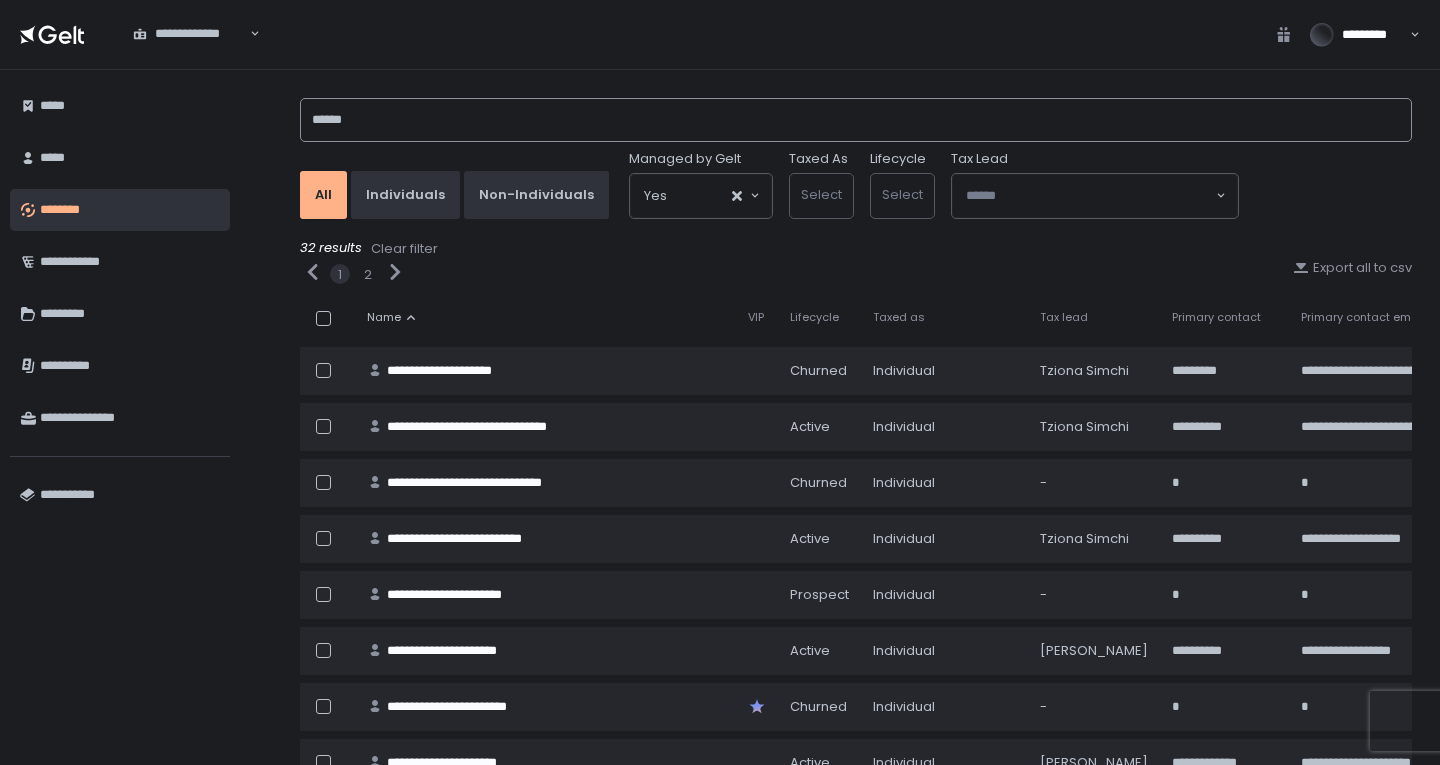click on "******" 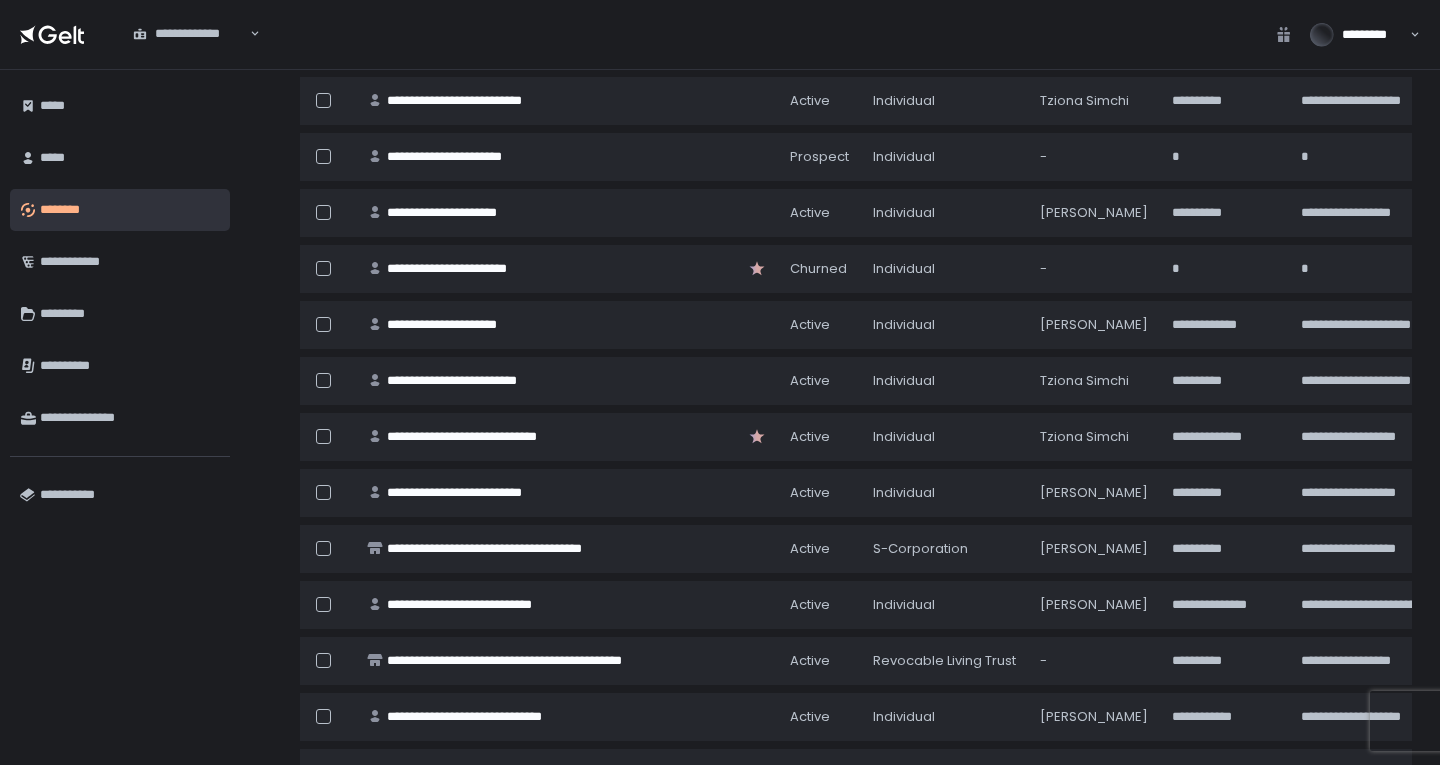 scroll, scrollTop: 0, scrollLeft: 0, axis: both 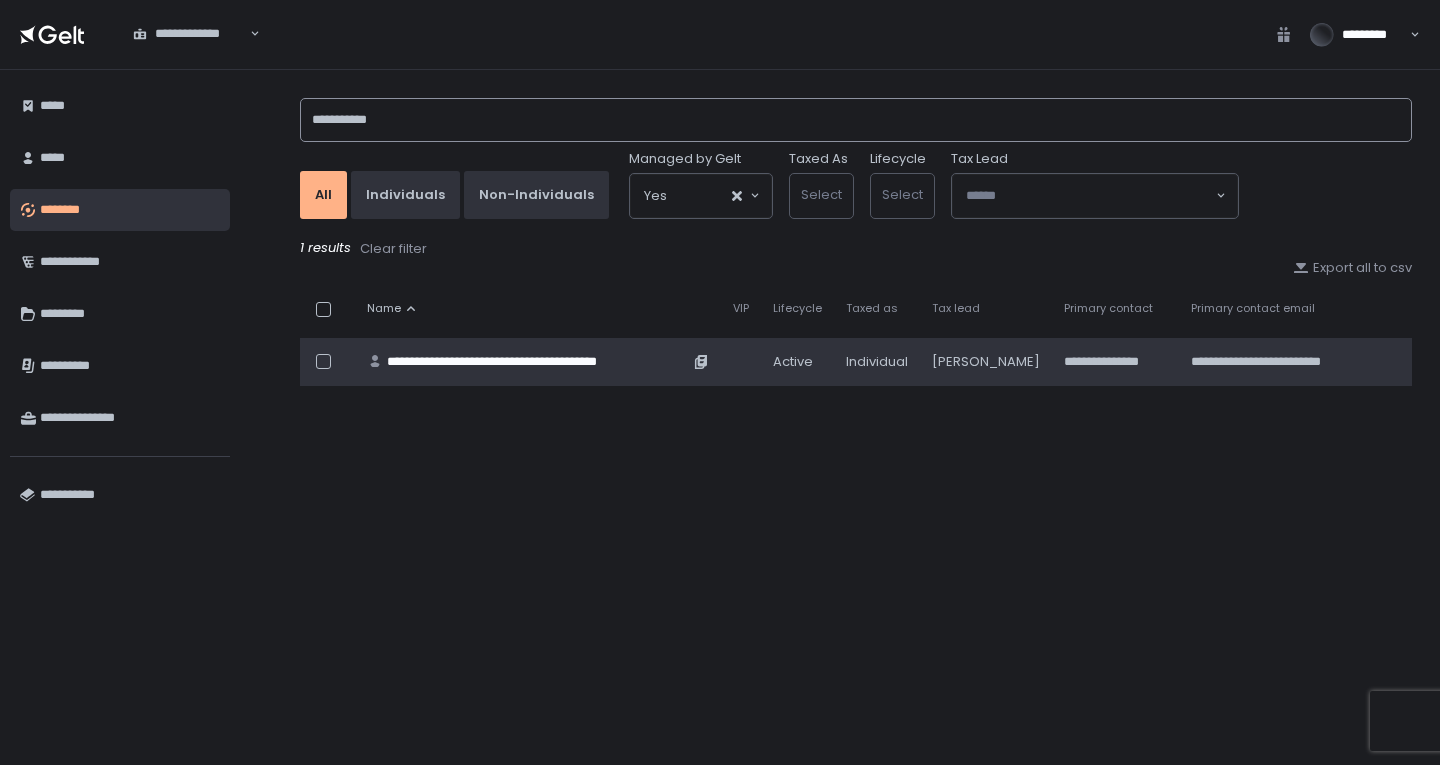 type on "**********" 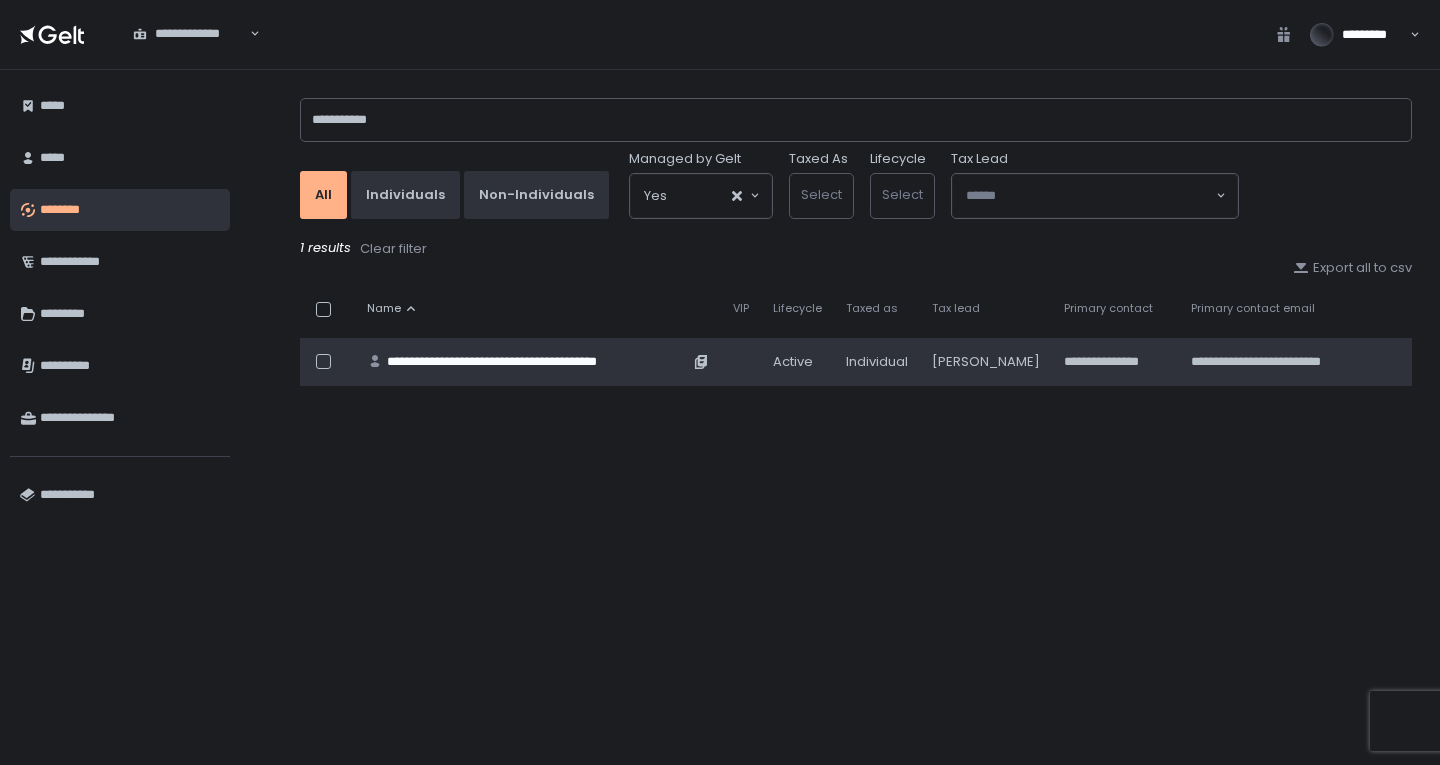 click on "**********" at bounding box center [538, 362] 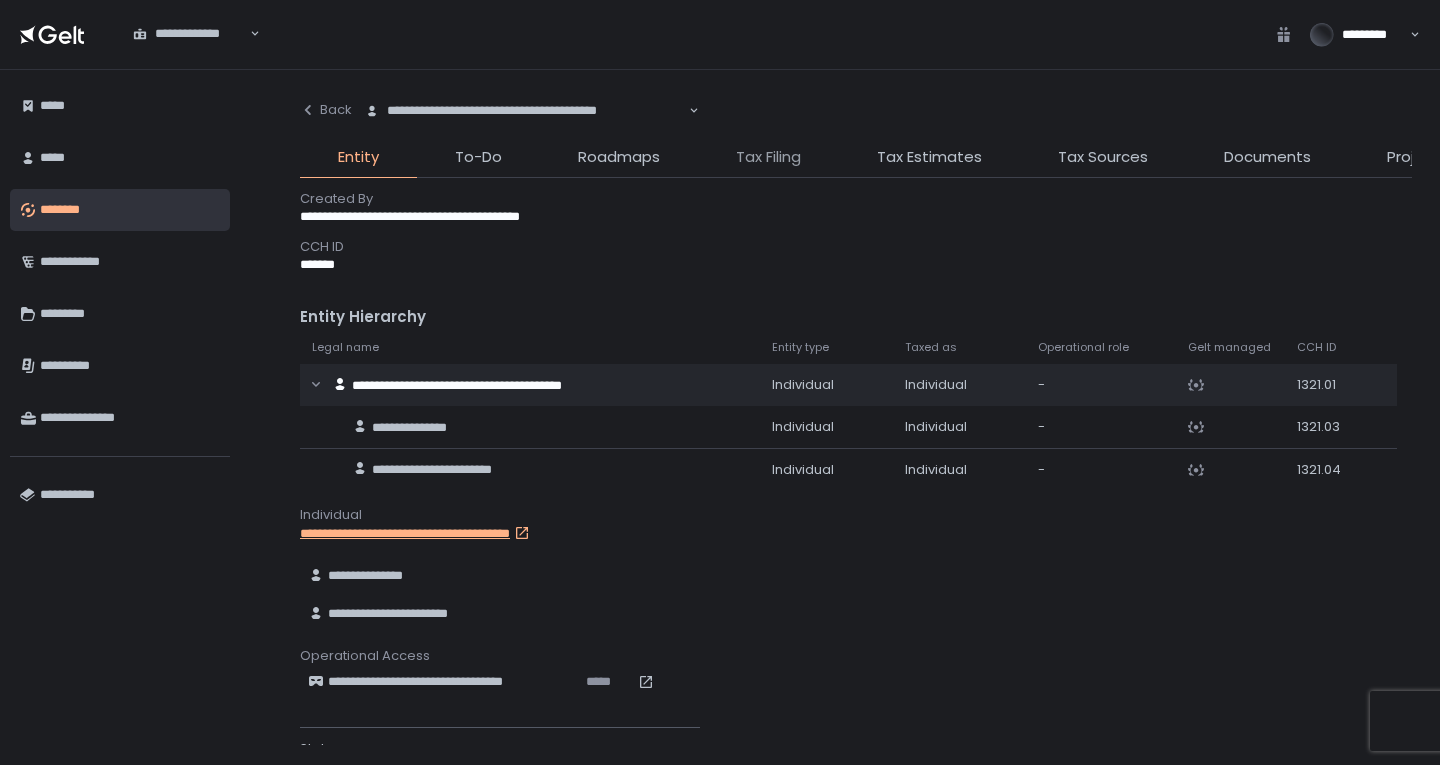 click on "Tax Filing" at bounding box center [768, 157] 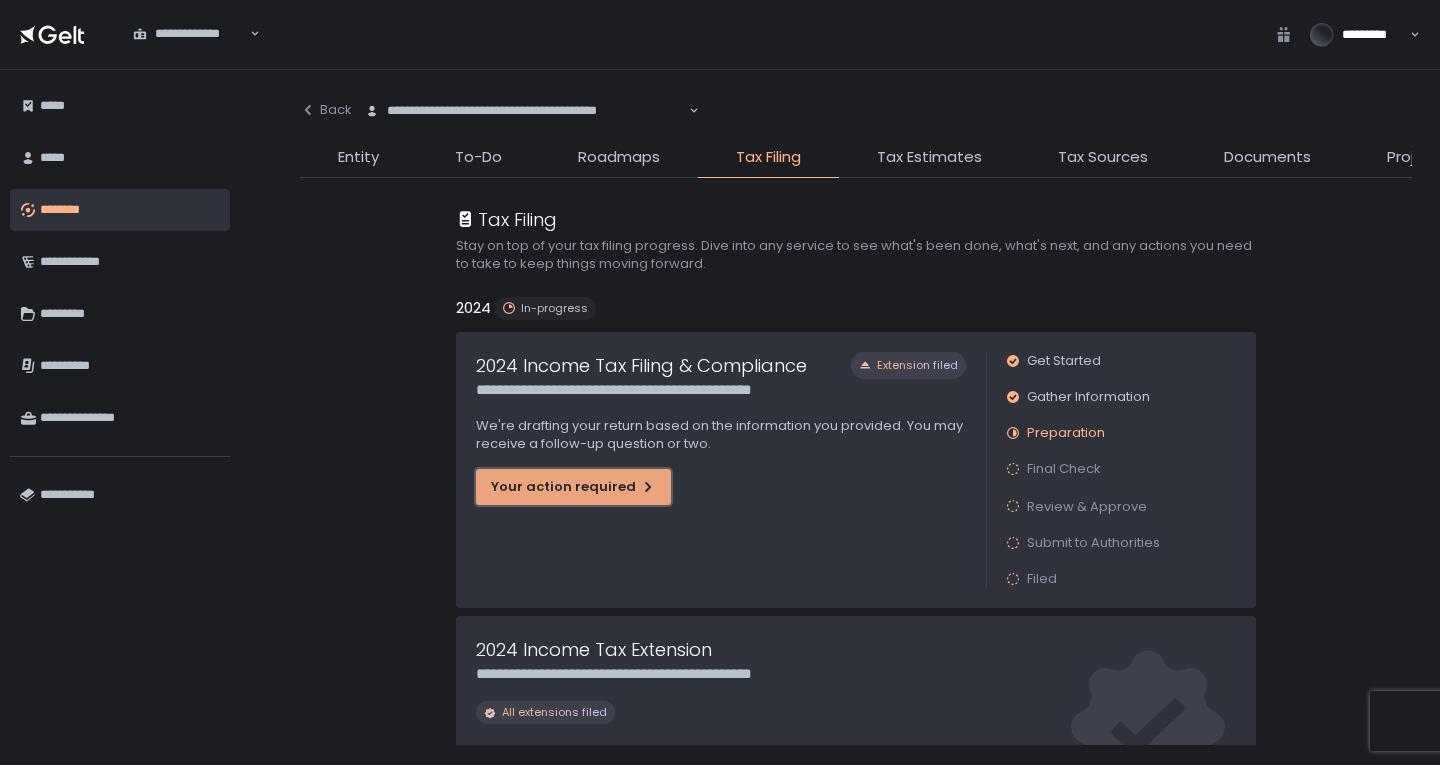 click on "Your action required" 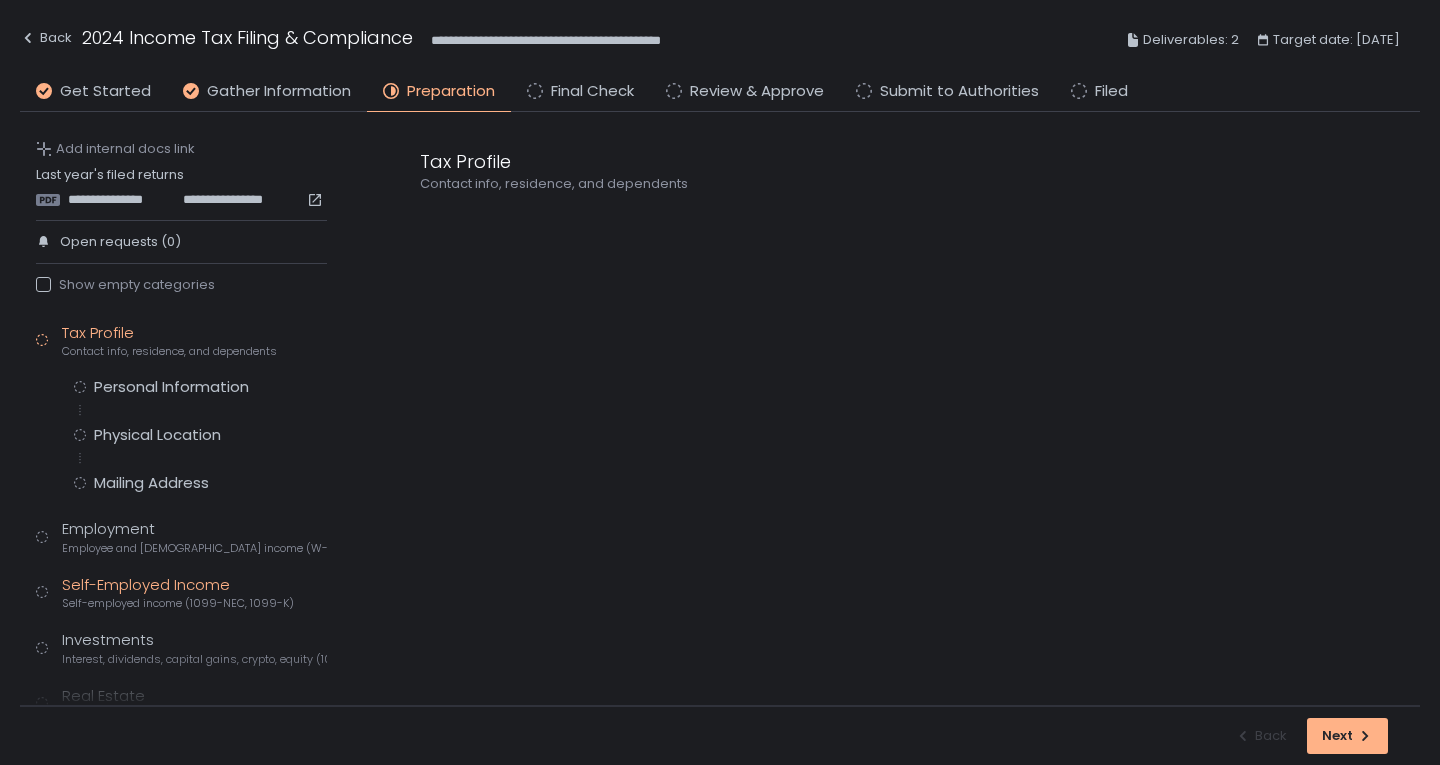 click on "Self-Employed Income Self-employed income (1099-NEC, 1099-K)" 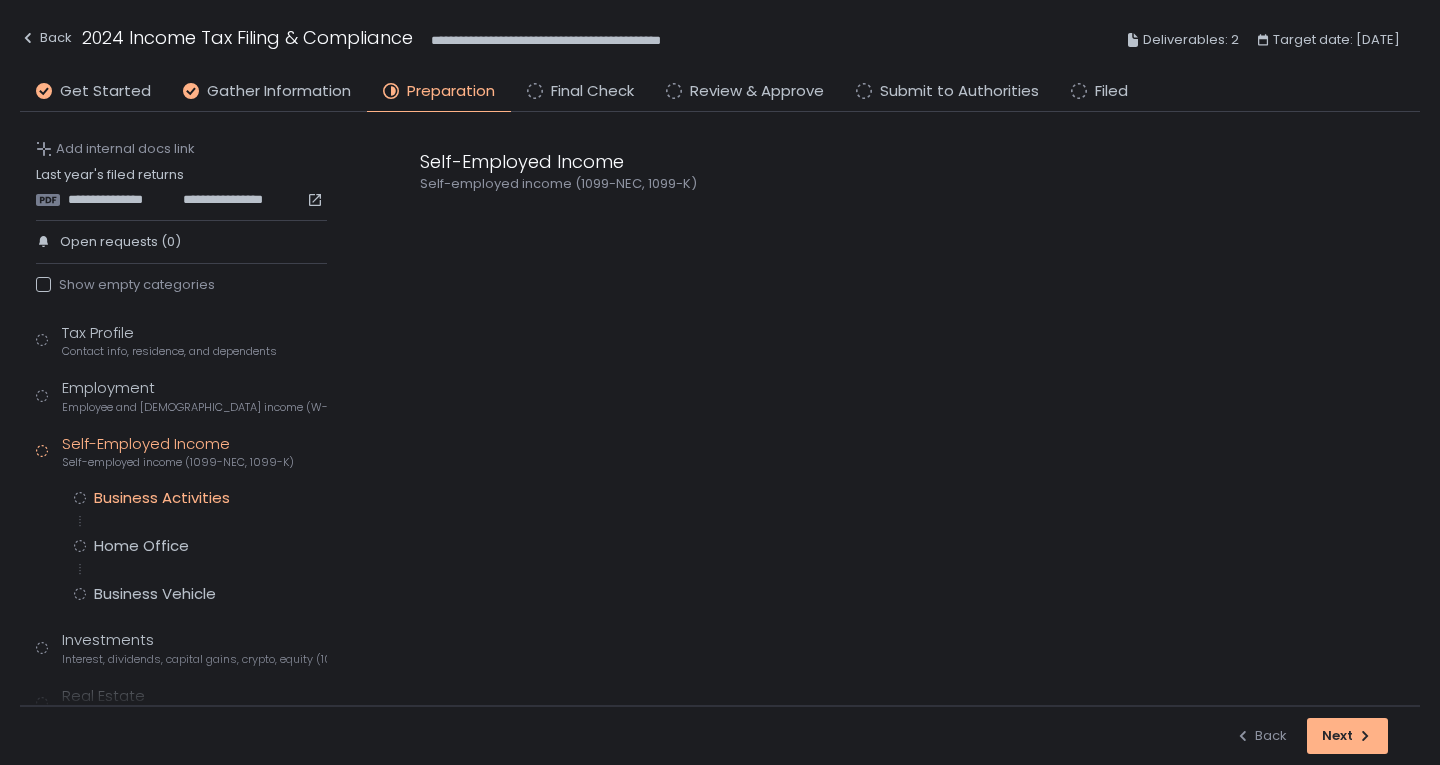 click on "Business Activities" 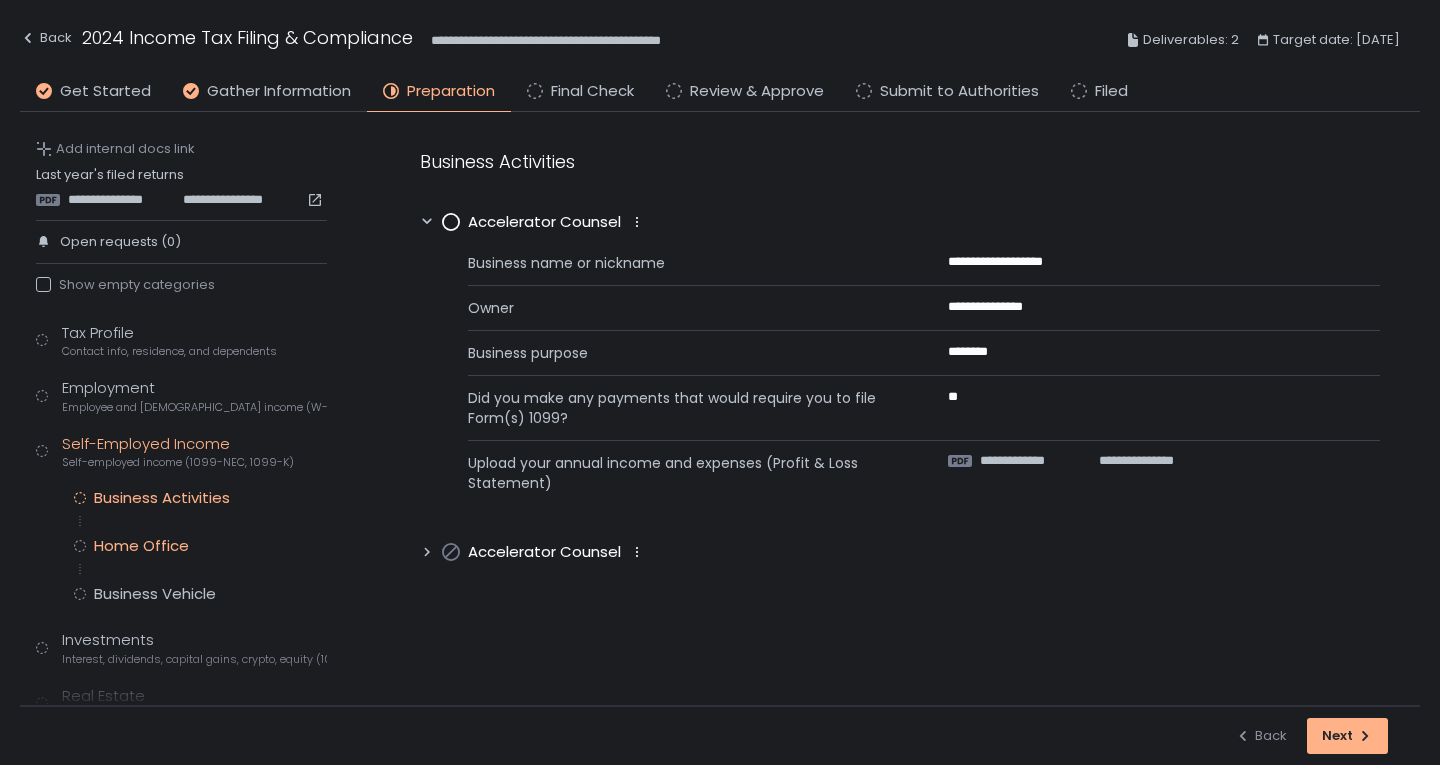click on "Home Office" 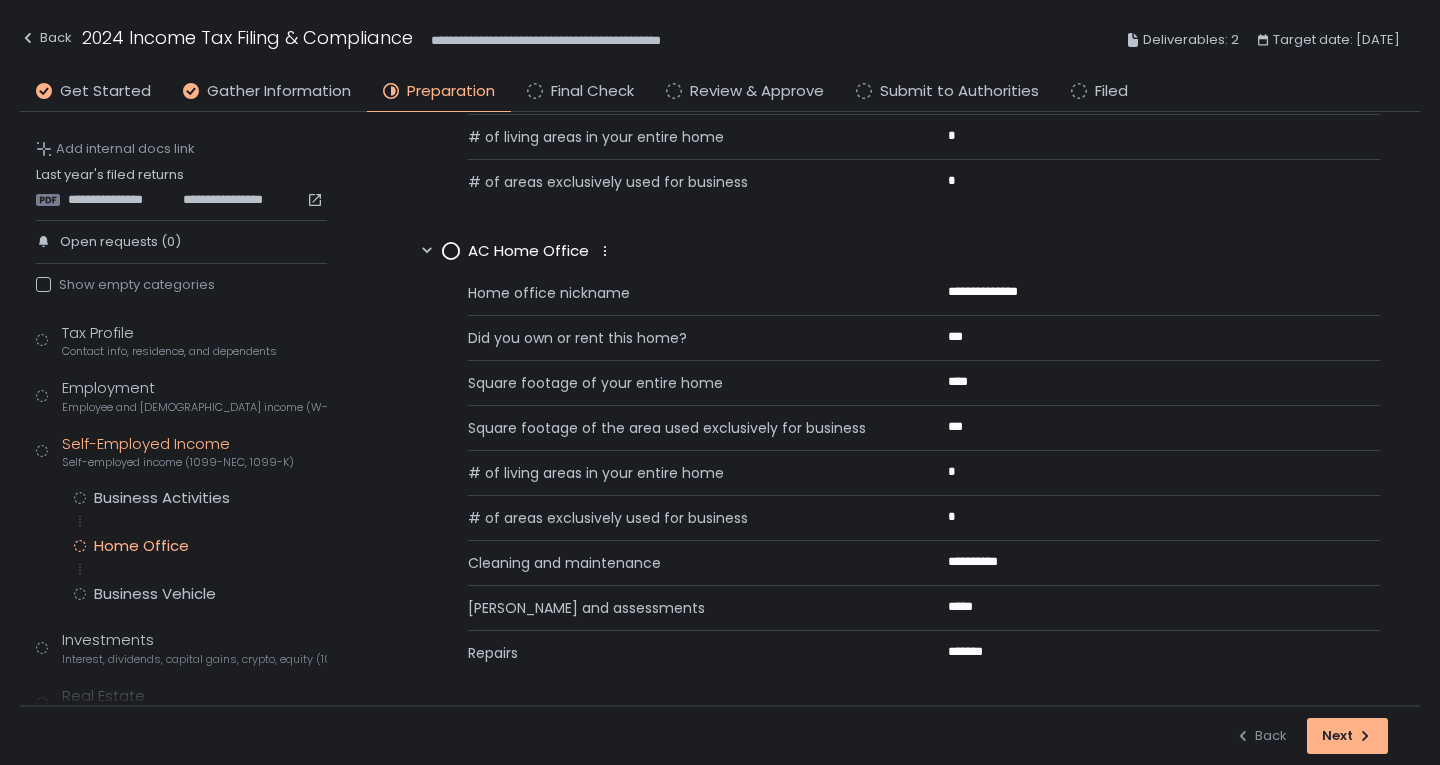 scroll, scrollTop: 311, scrollLeft: 0, axis: vertical 